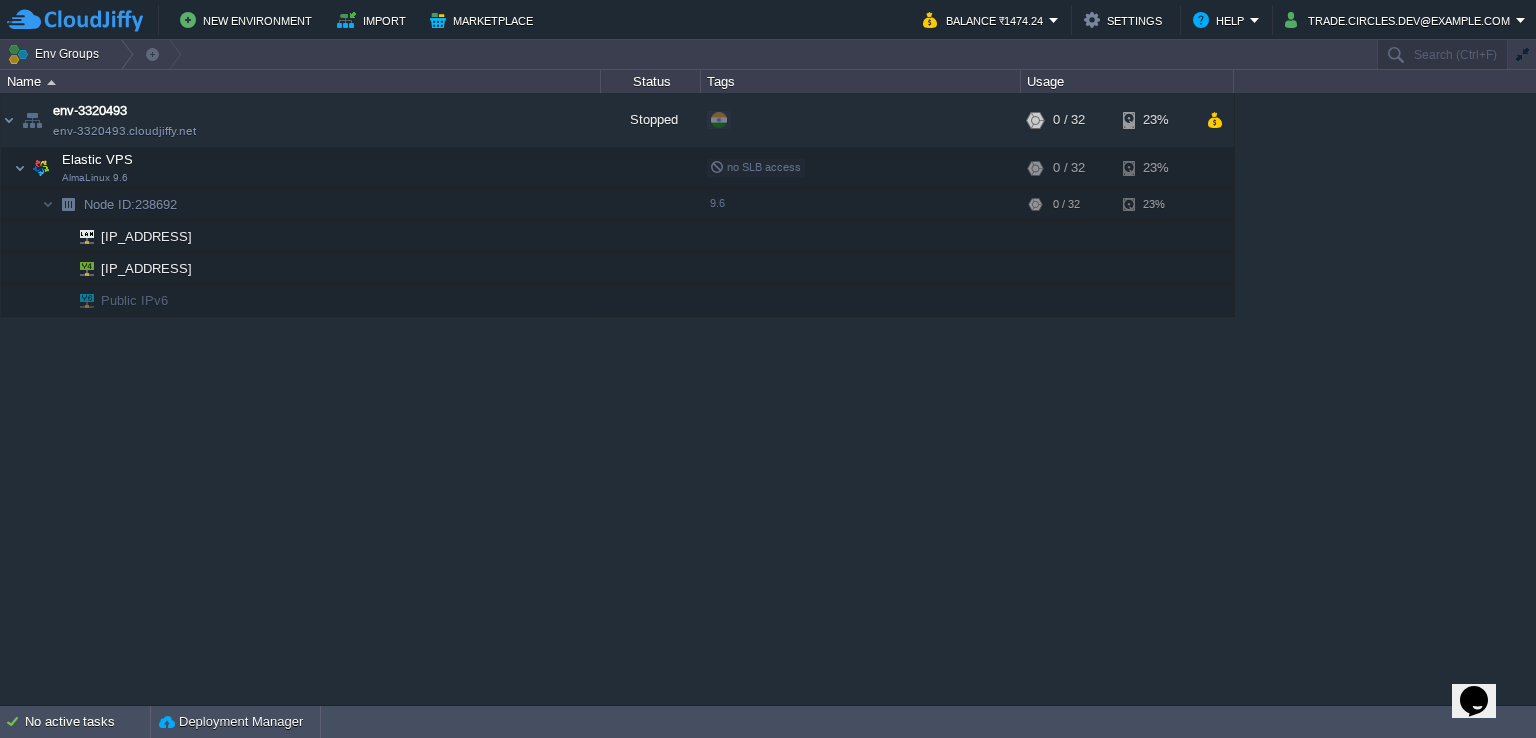 scroll, scrollTop: 0, scrollLeft: 0, axis: both 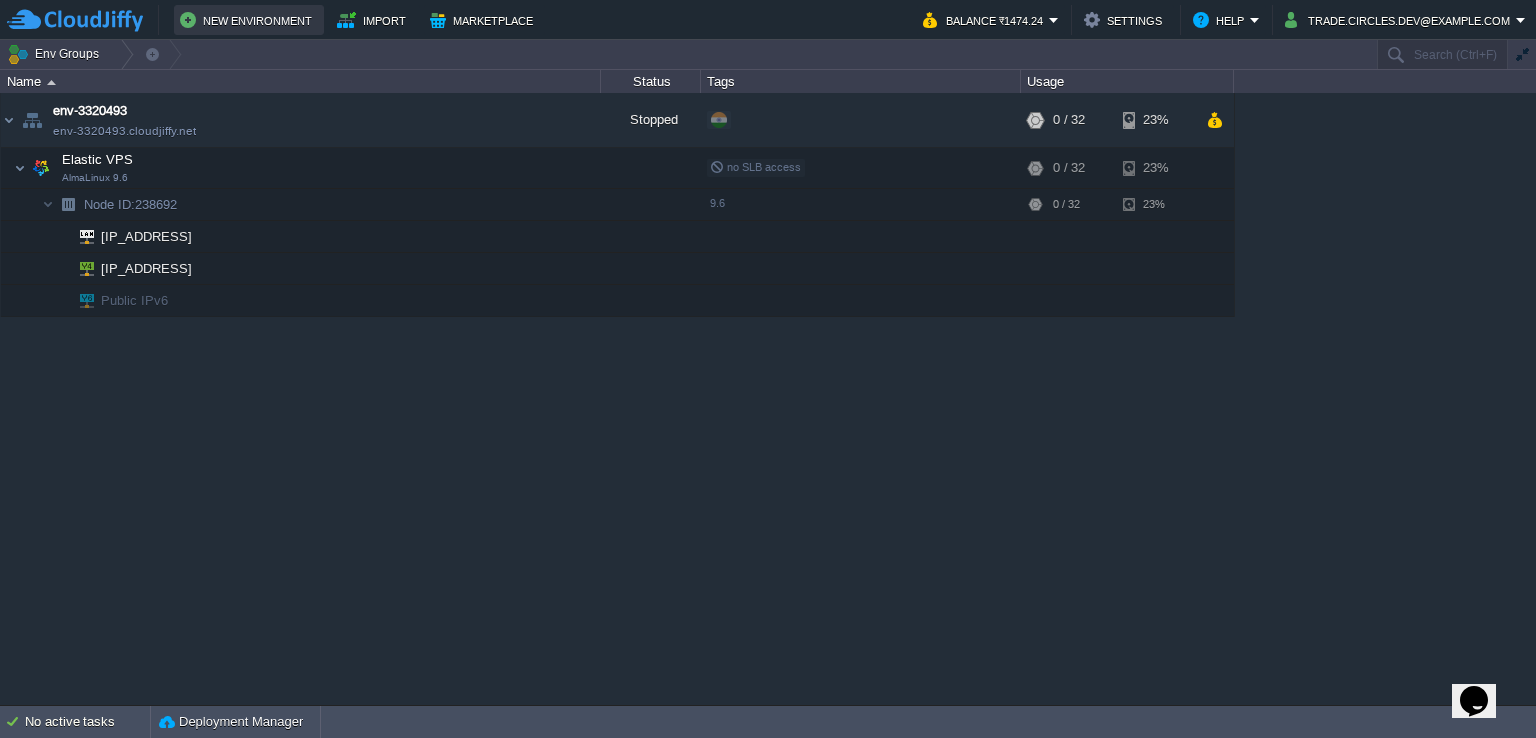 click on "New Environment" at bounding box center [249, 20] 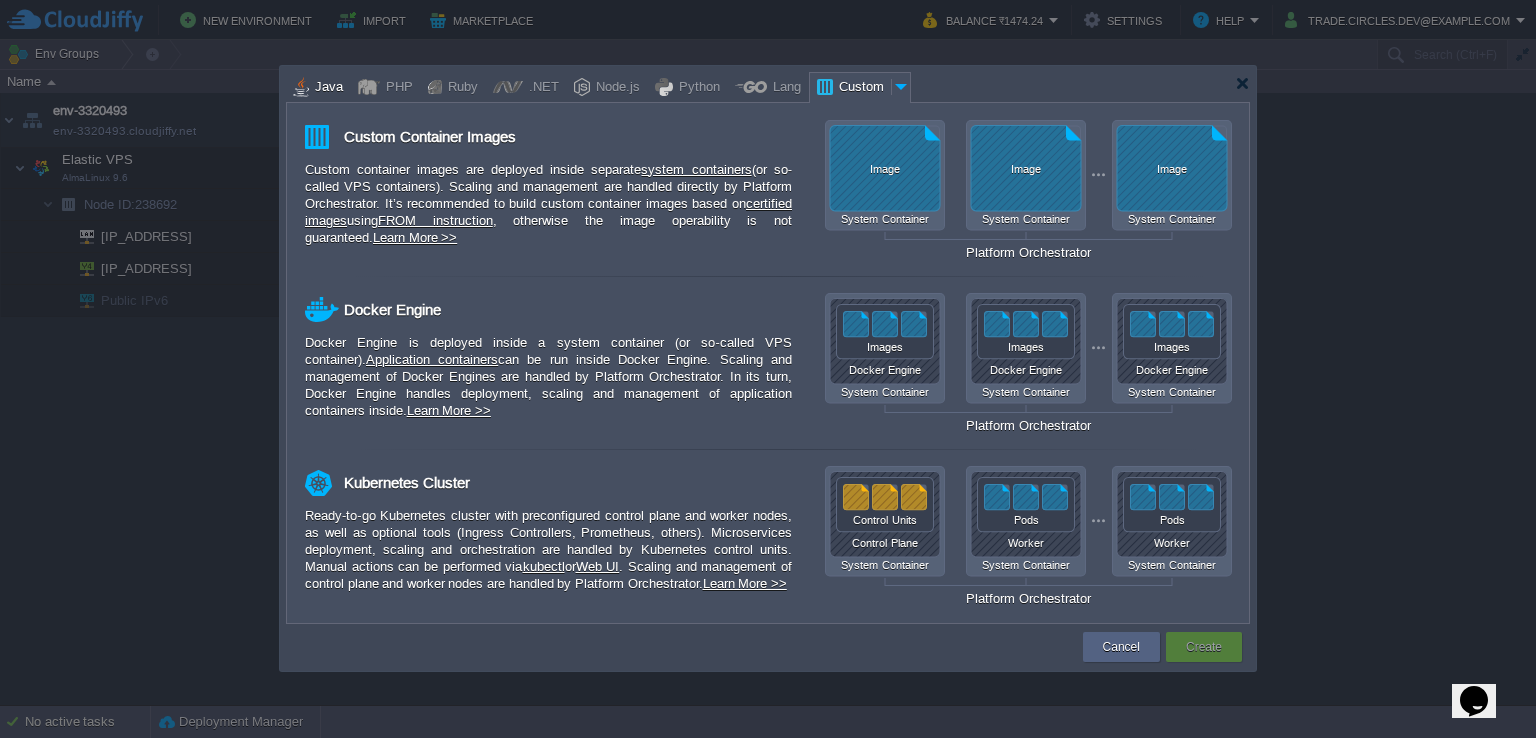 click on "Java" at bounding box center (326, 88) 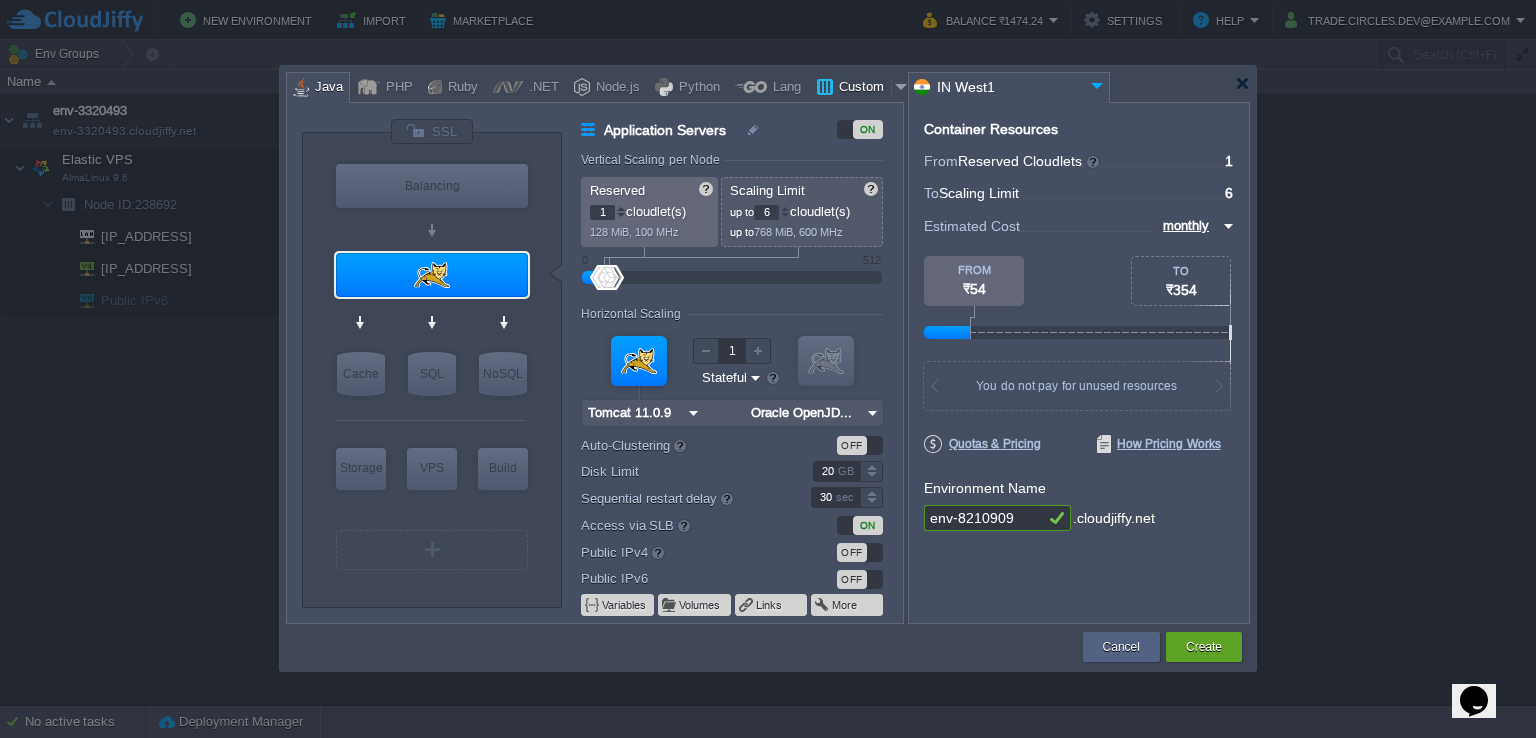 click on "Custom" at bounding box center (862, 88) 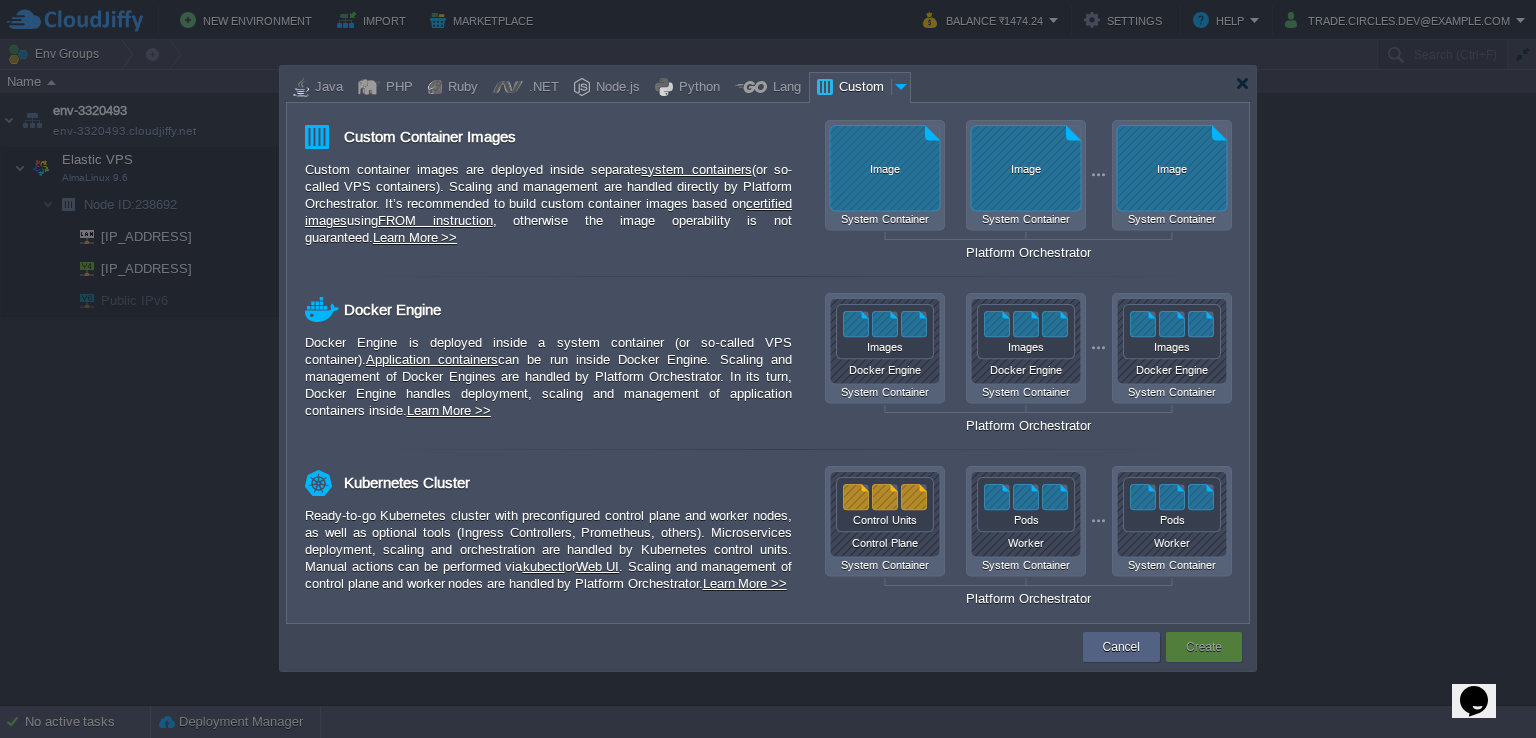click at bounding box center [902, 87] 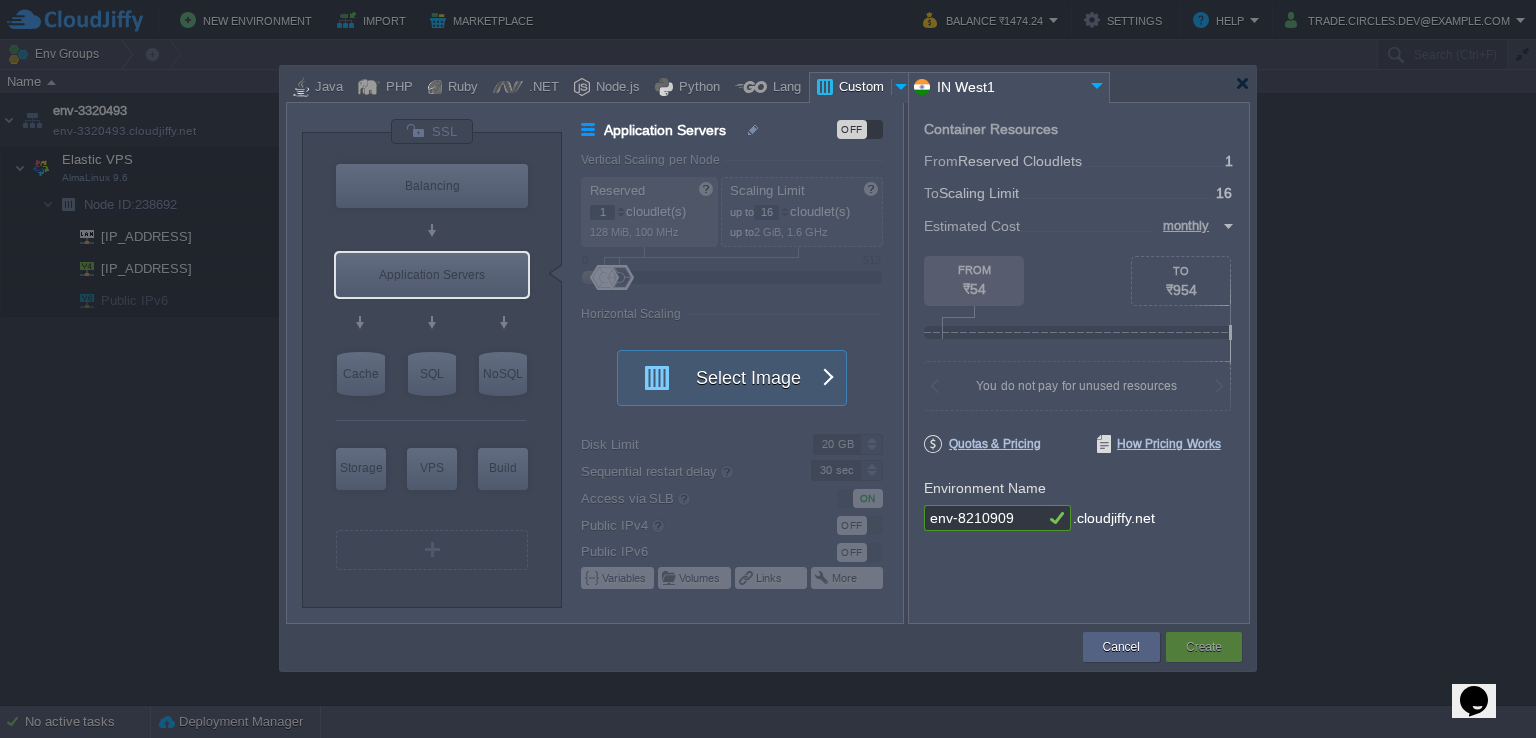 click on "Custom" at bounding box center [862, 88] 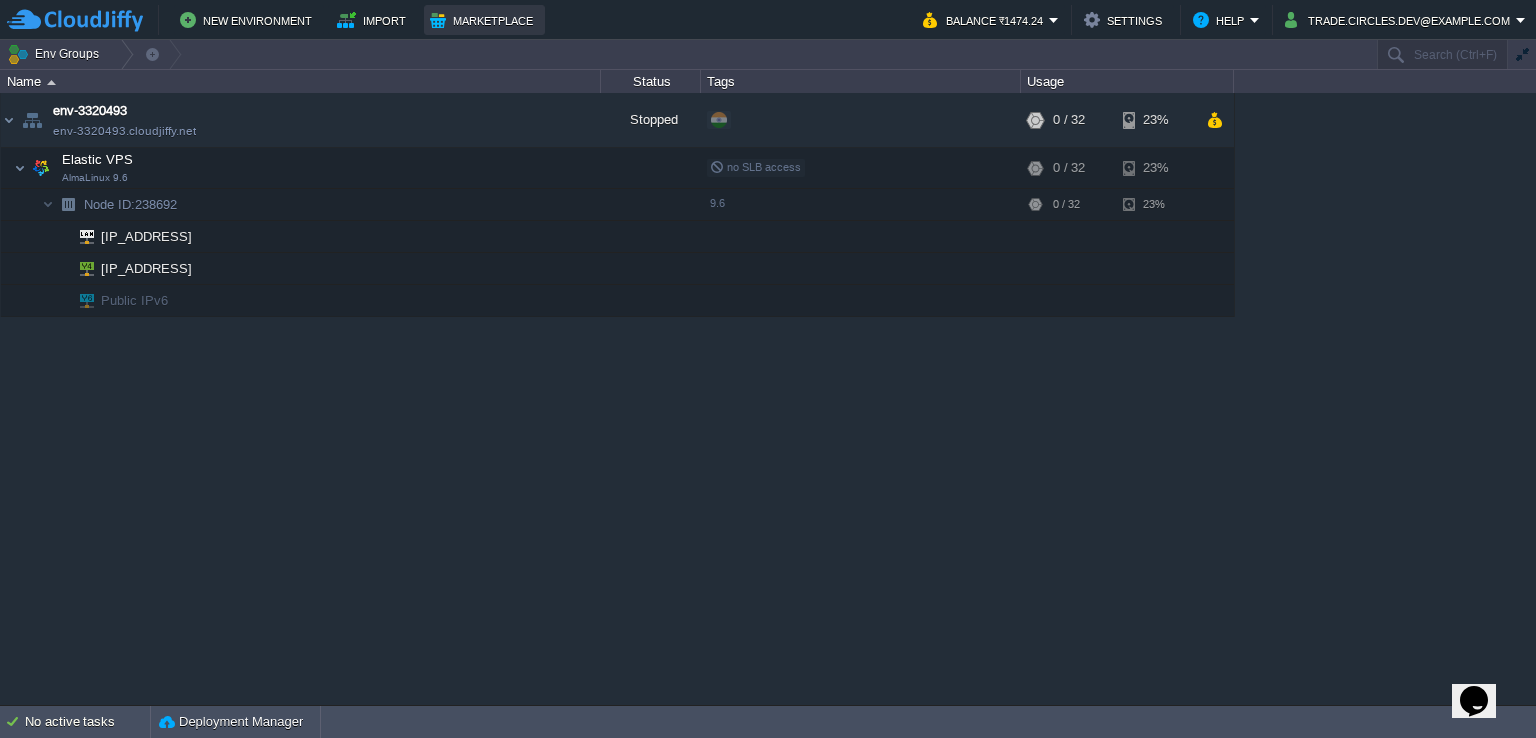 click on "Marketplace" at bounding box center [484, 20] 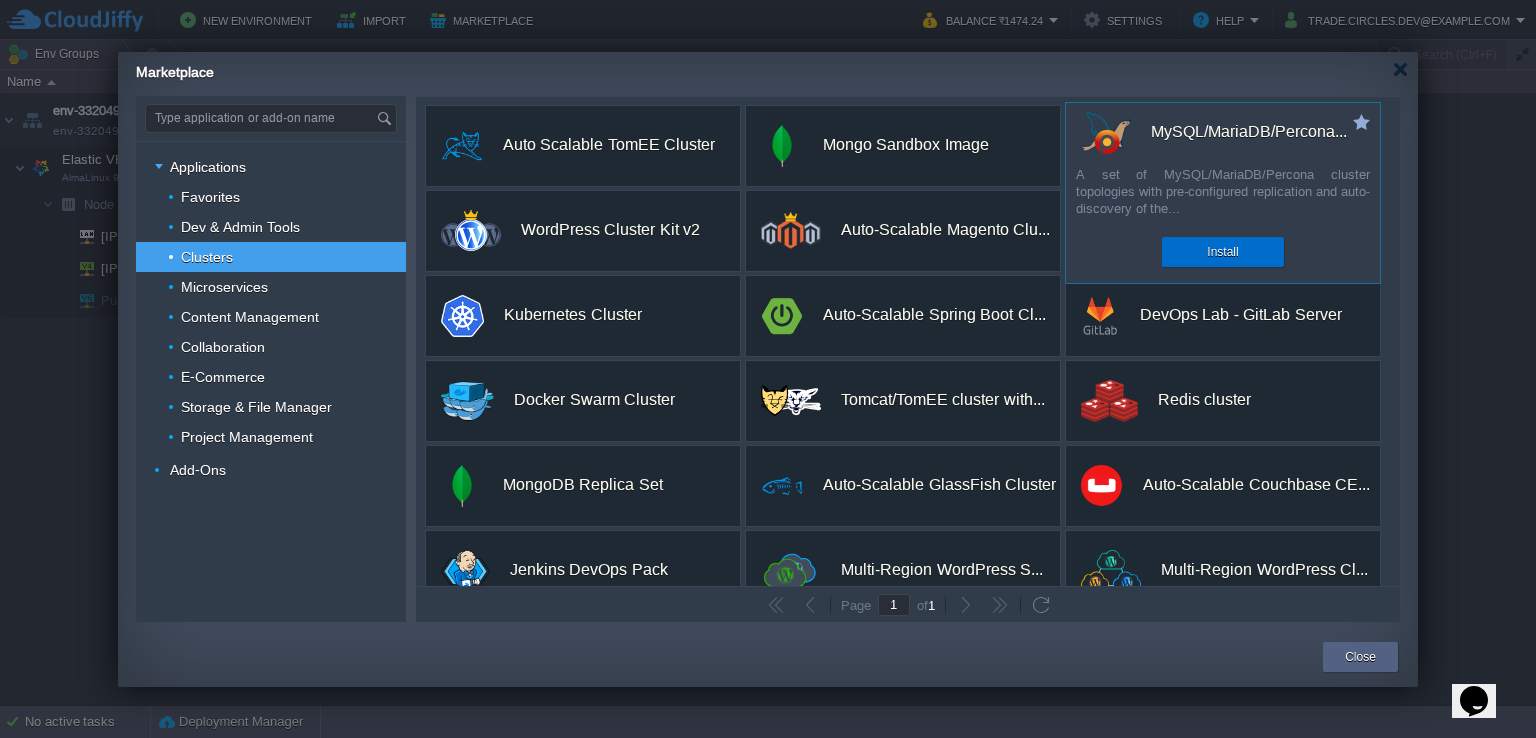 click on "Install" at bounding box center (1223, 252) 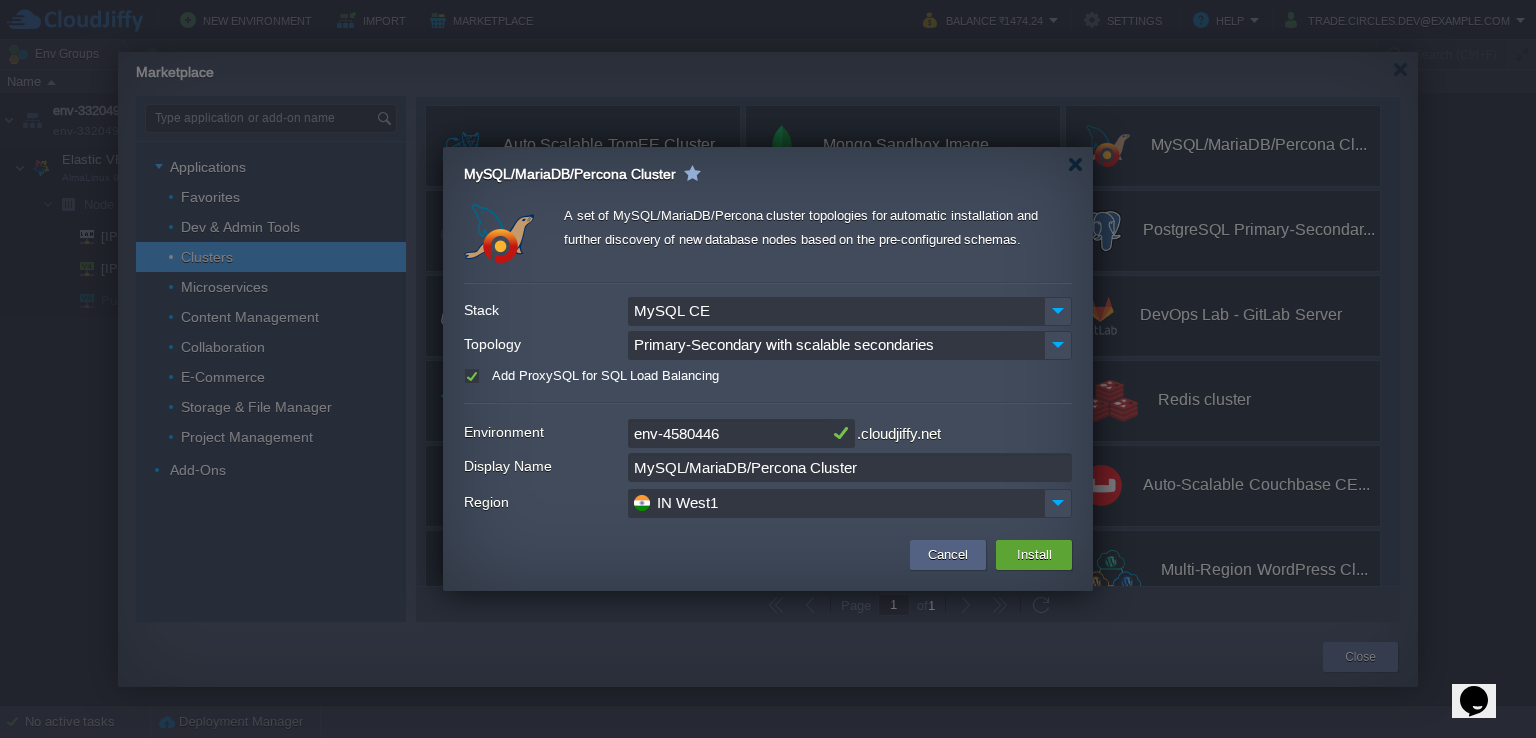 click on "env-4580446" at bounding box center [728, 433] 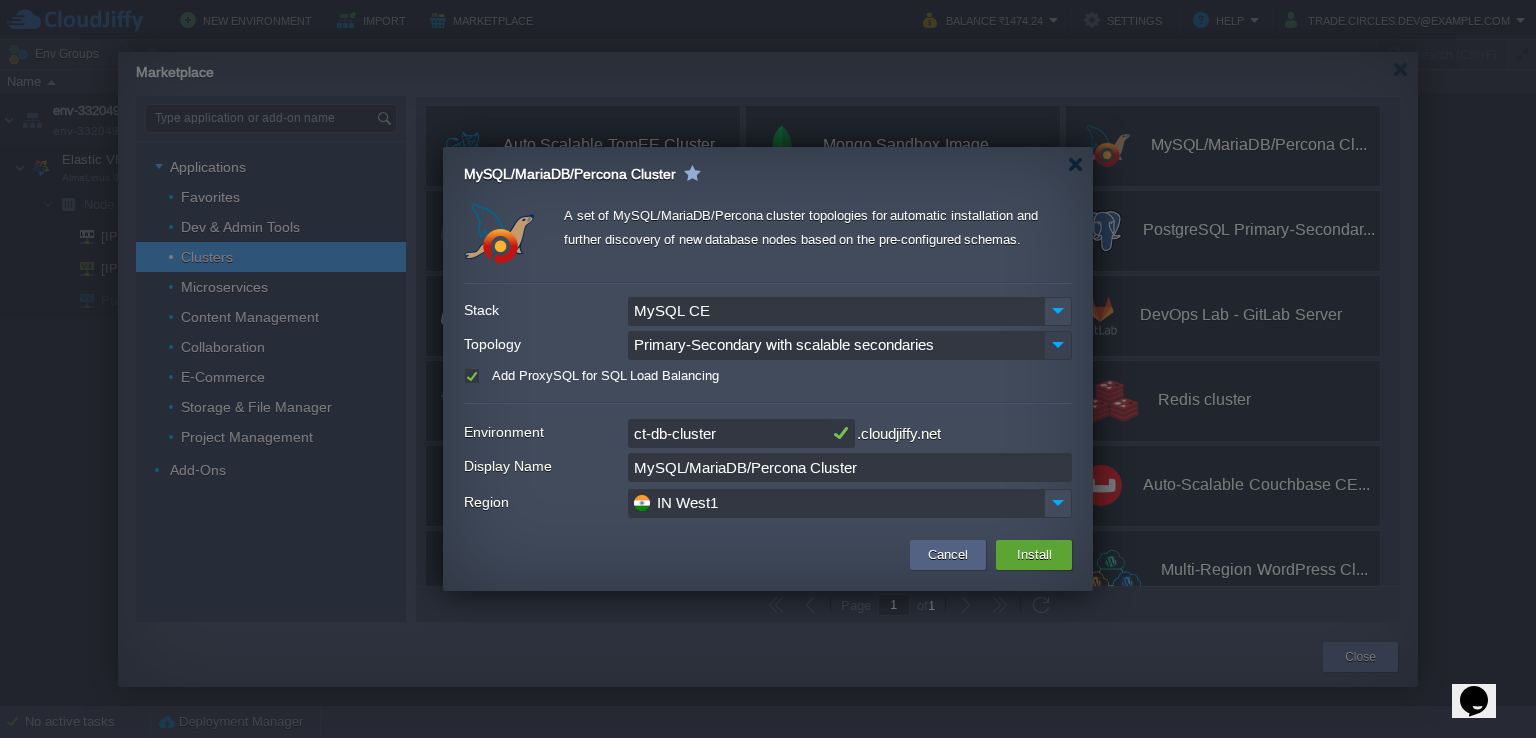 type on "ct-db-cluster" 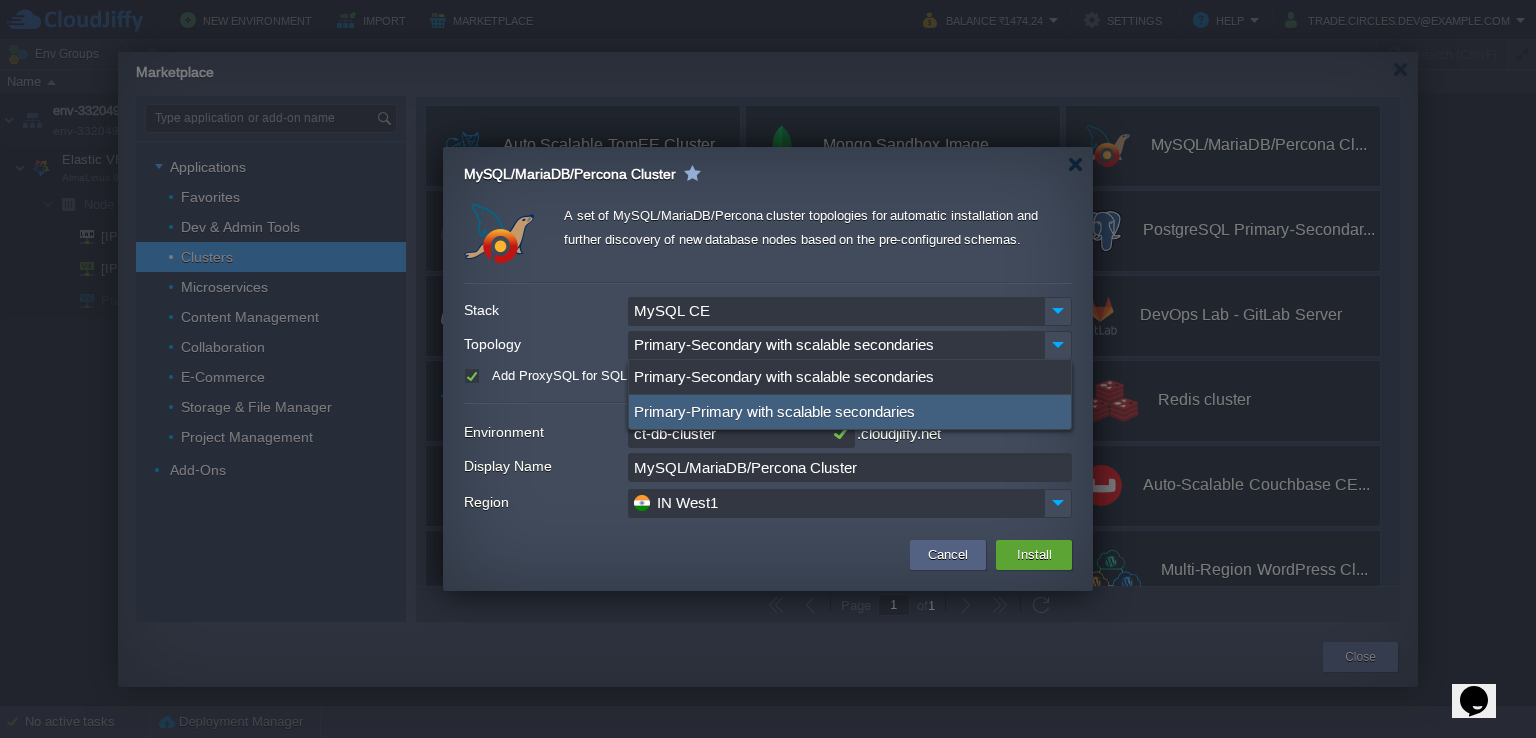 click at bounding box center [679, 555] 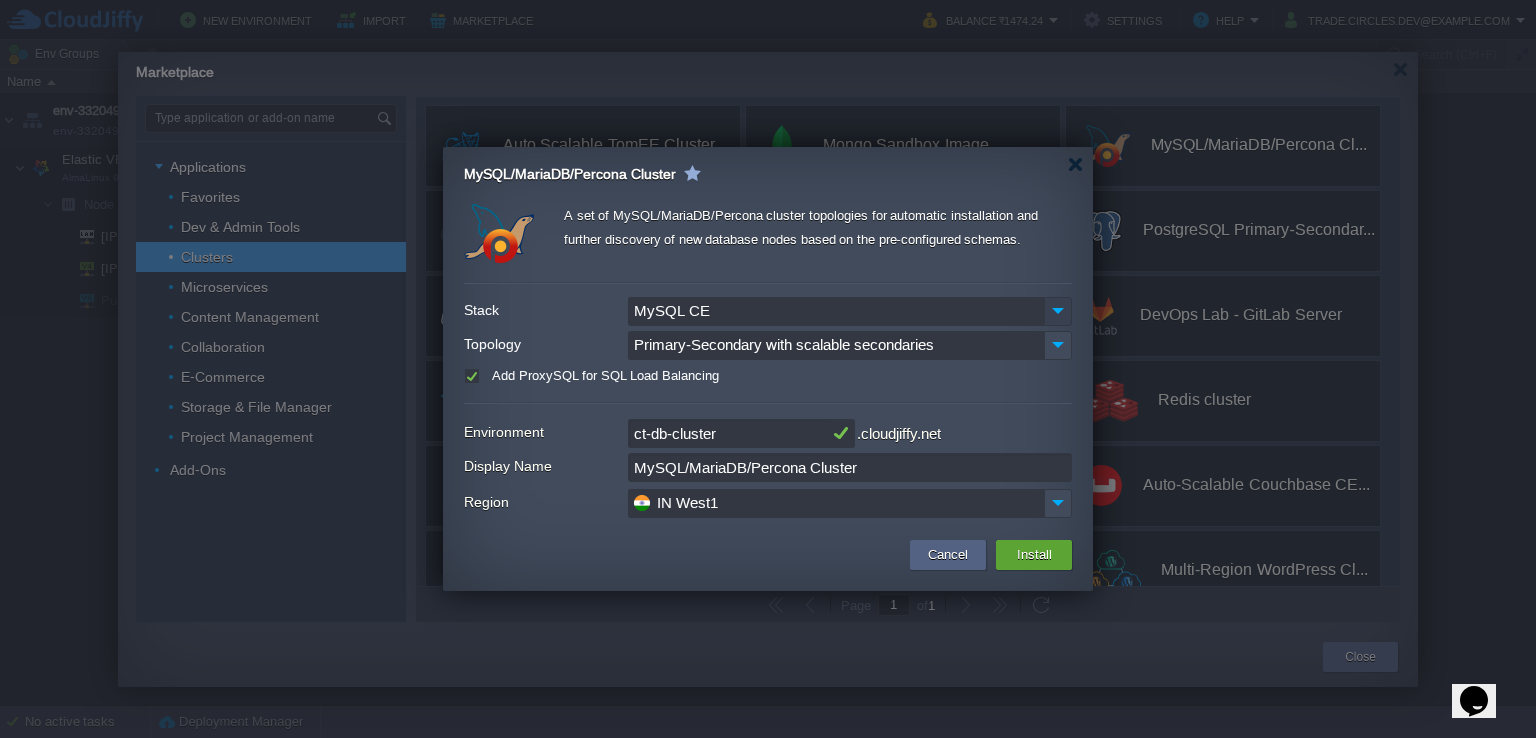 click 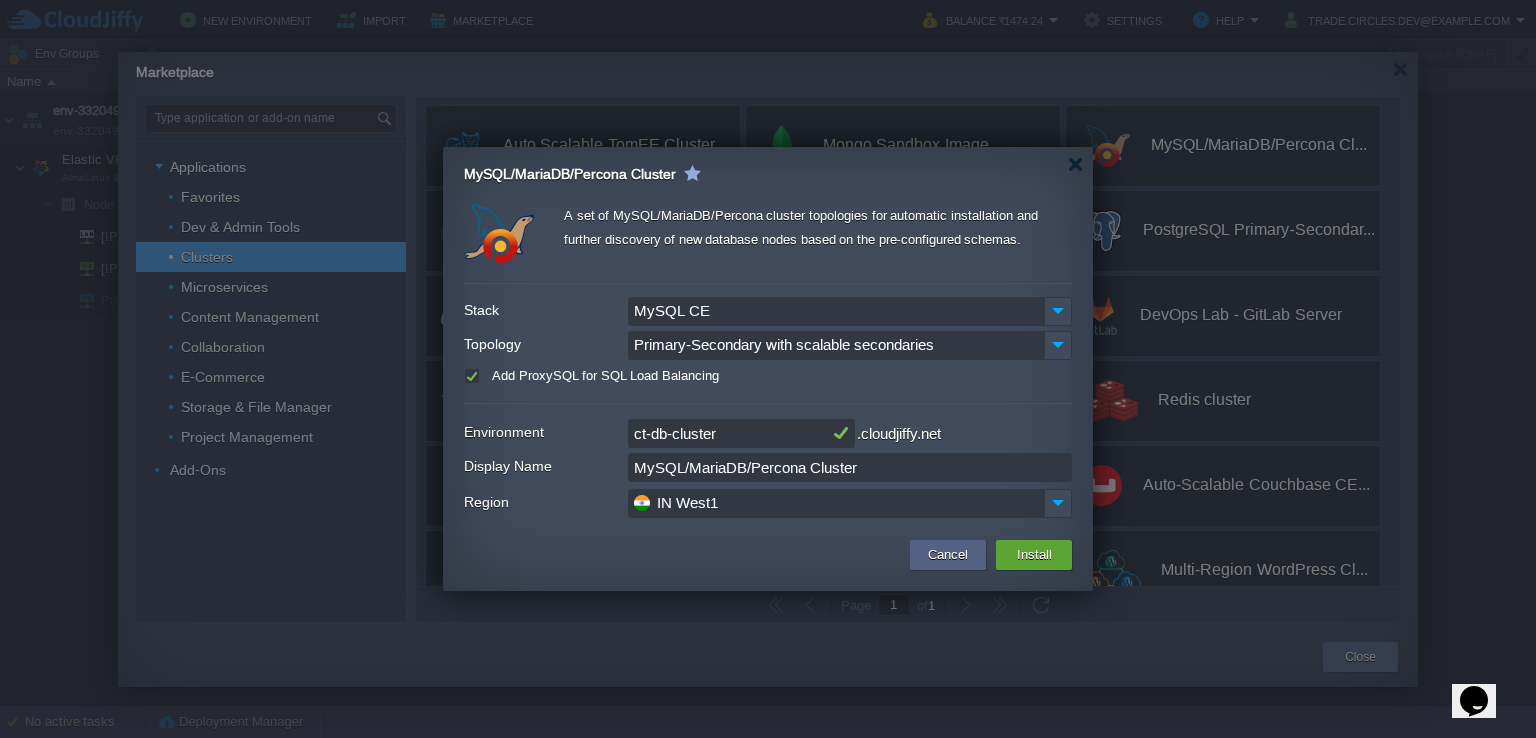 click at bounding box center [679, 555] 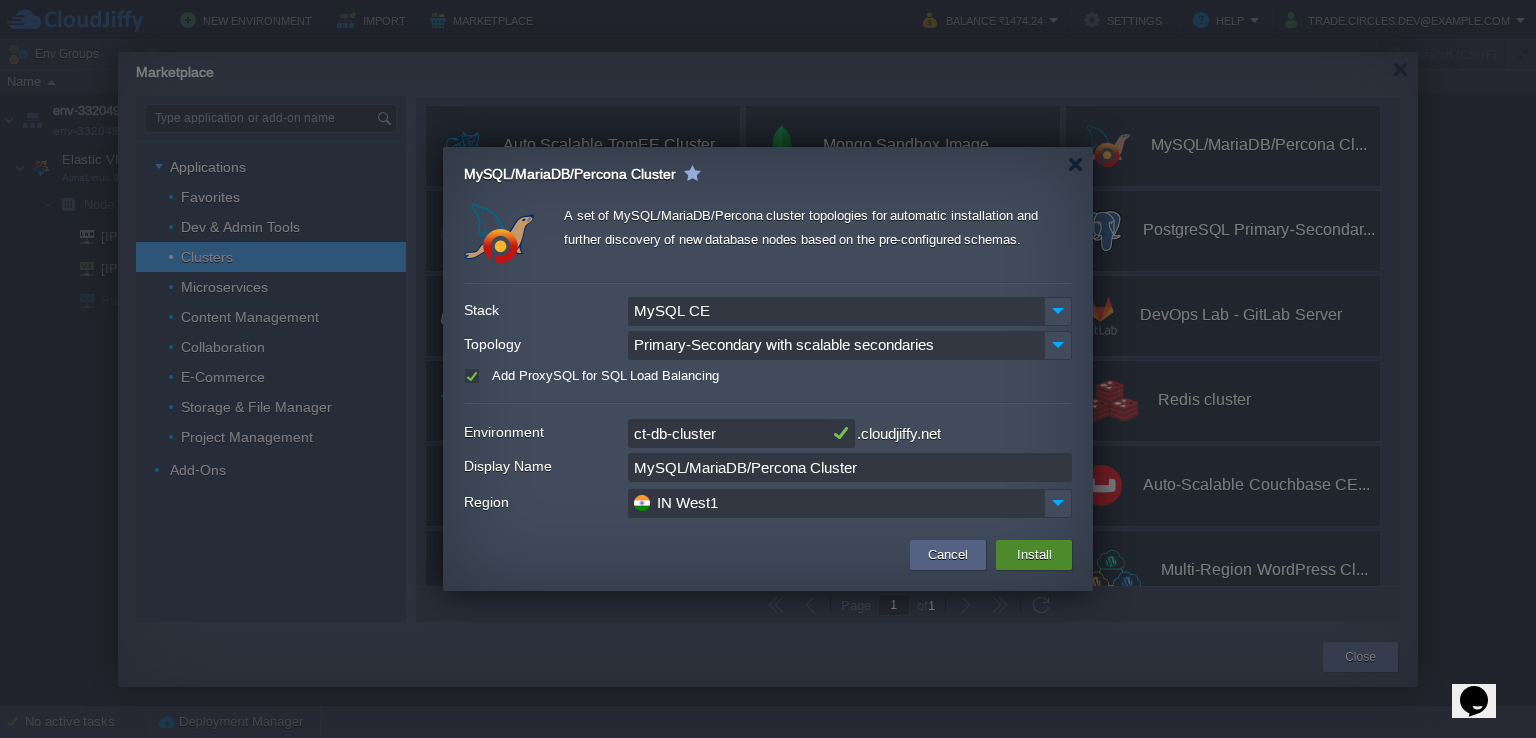 click on "Install" at bounding box center [1034, 555] 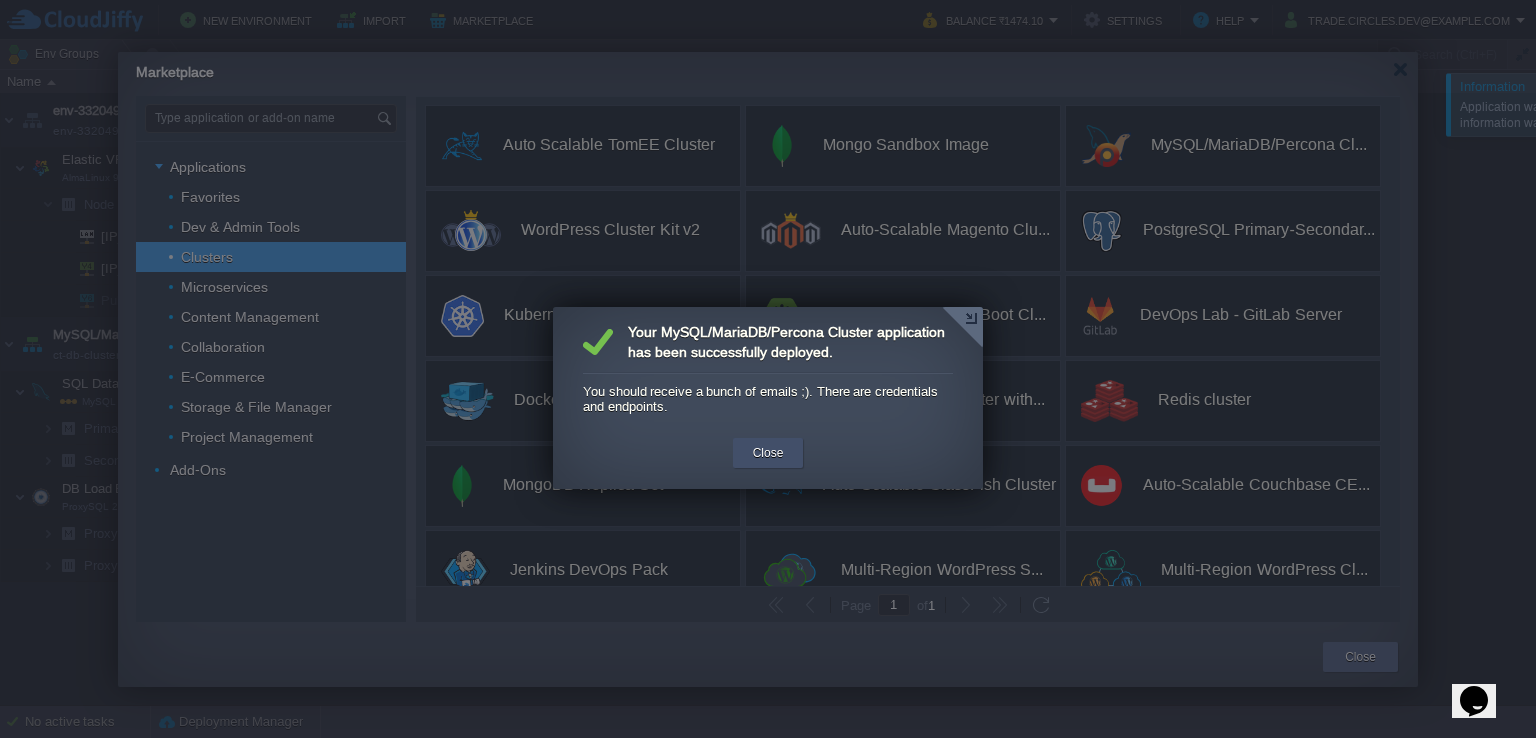 click on "Close" at bounding box center [768, 453] 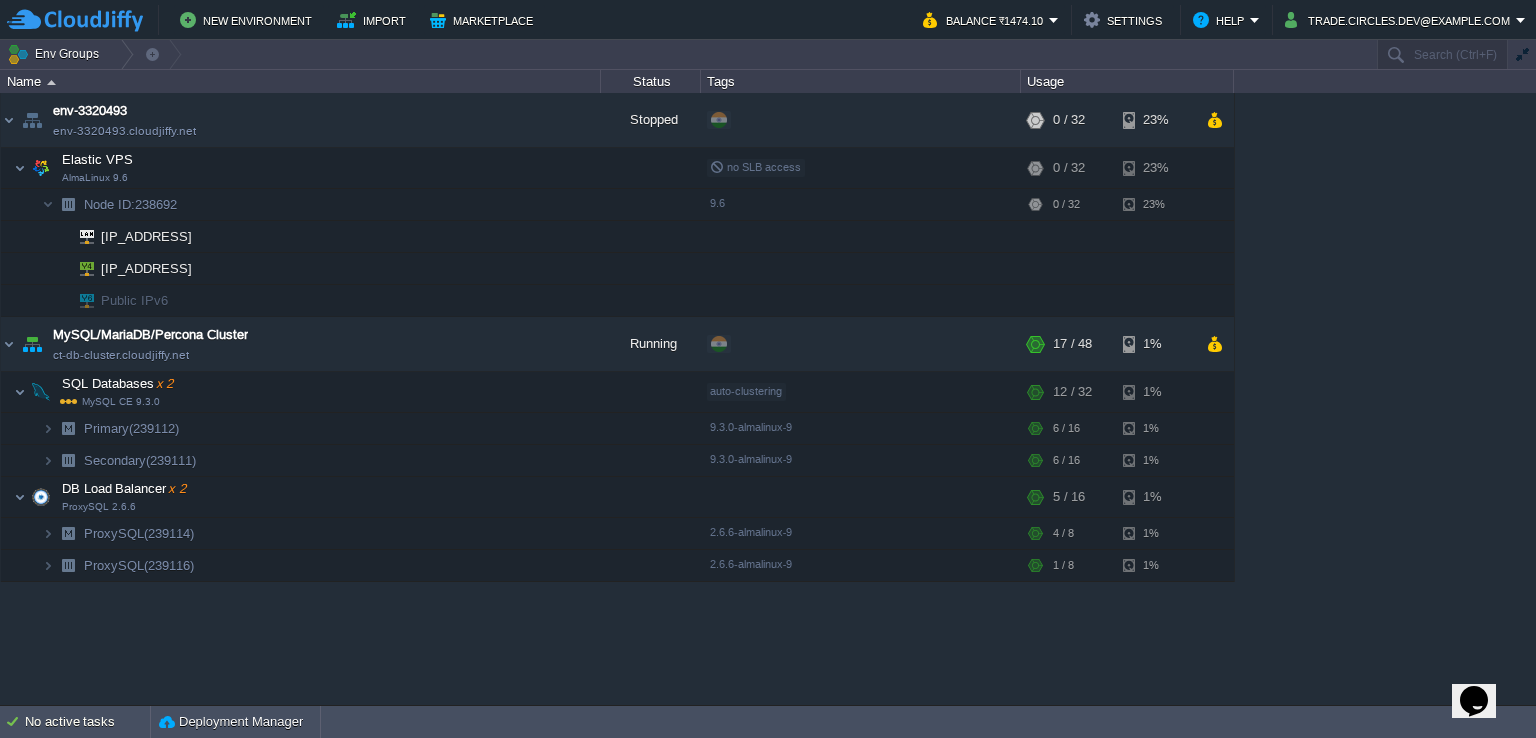 click on "env-8210909" at bounding box center (768, 399) 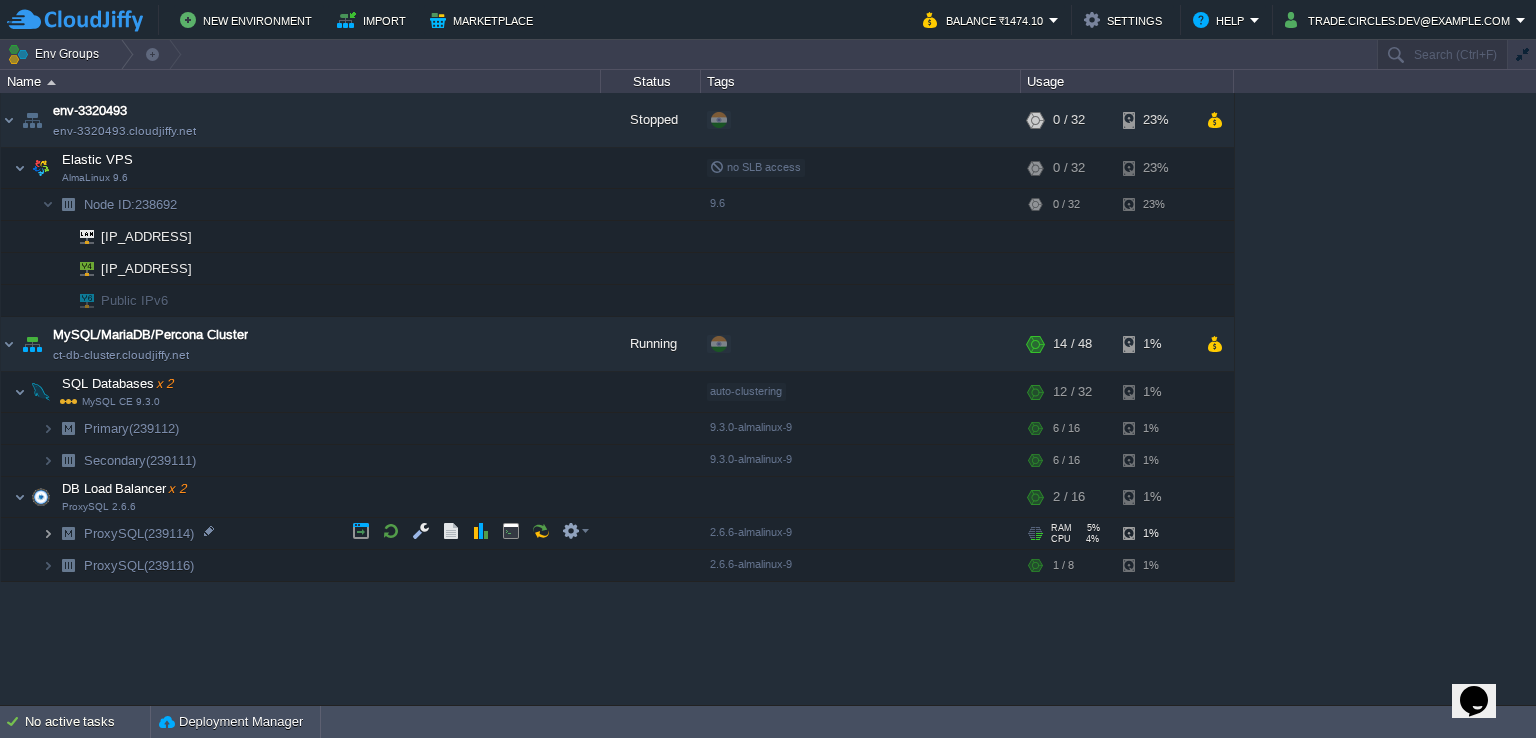 click at bounding box center (48, 533) 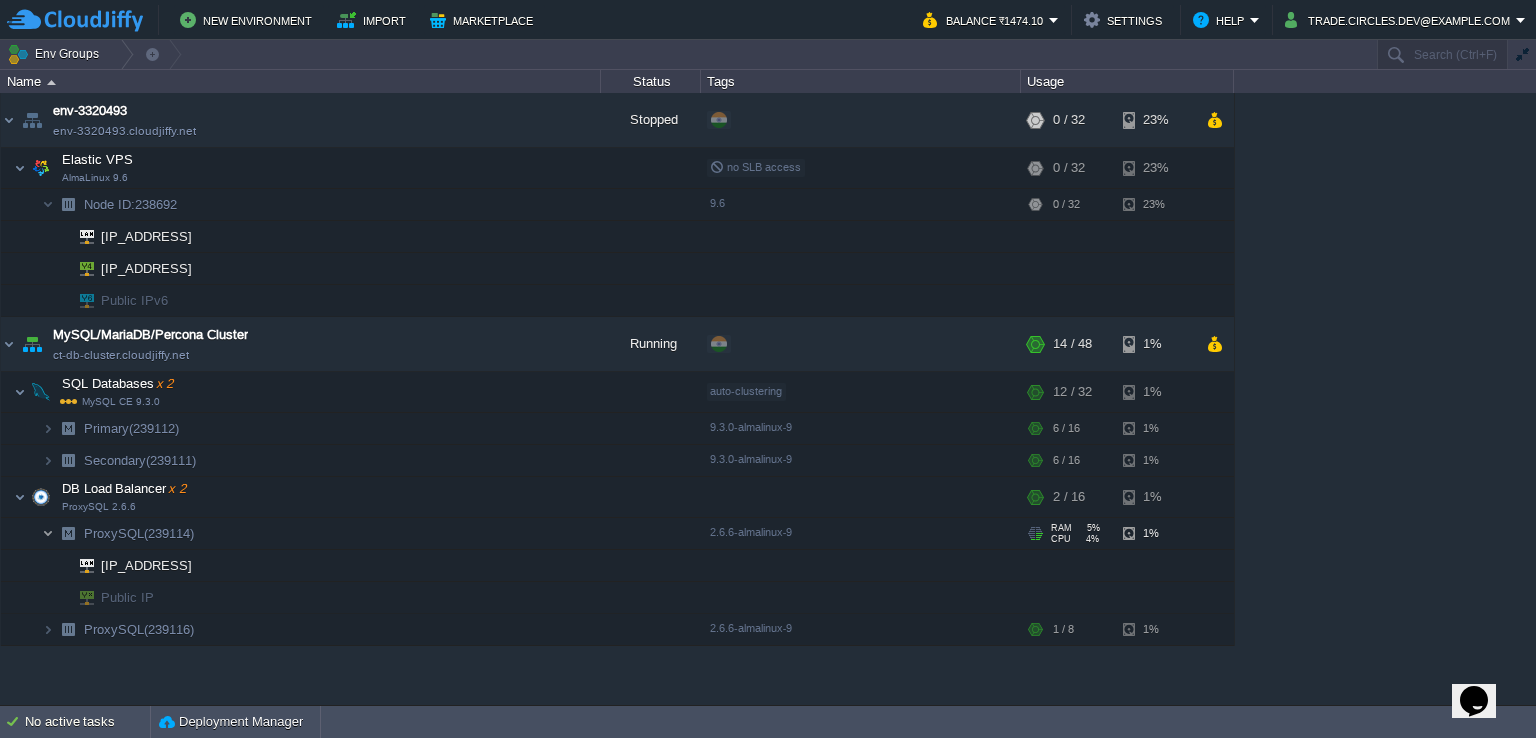 click at bounding box center (48, 533) 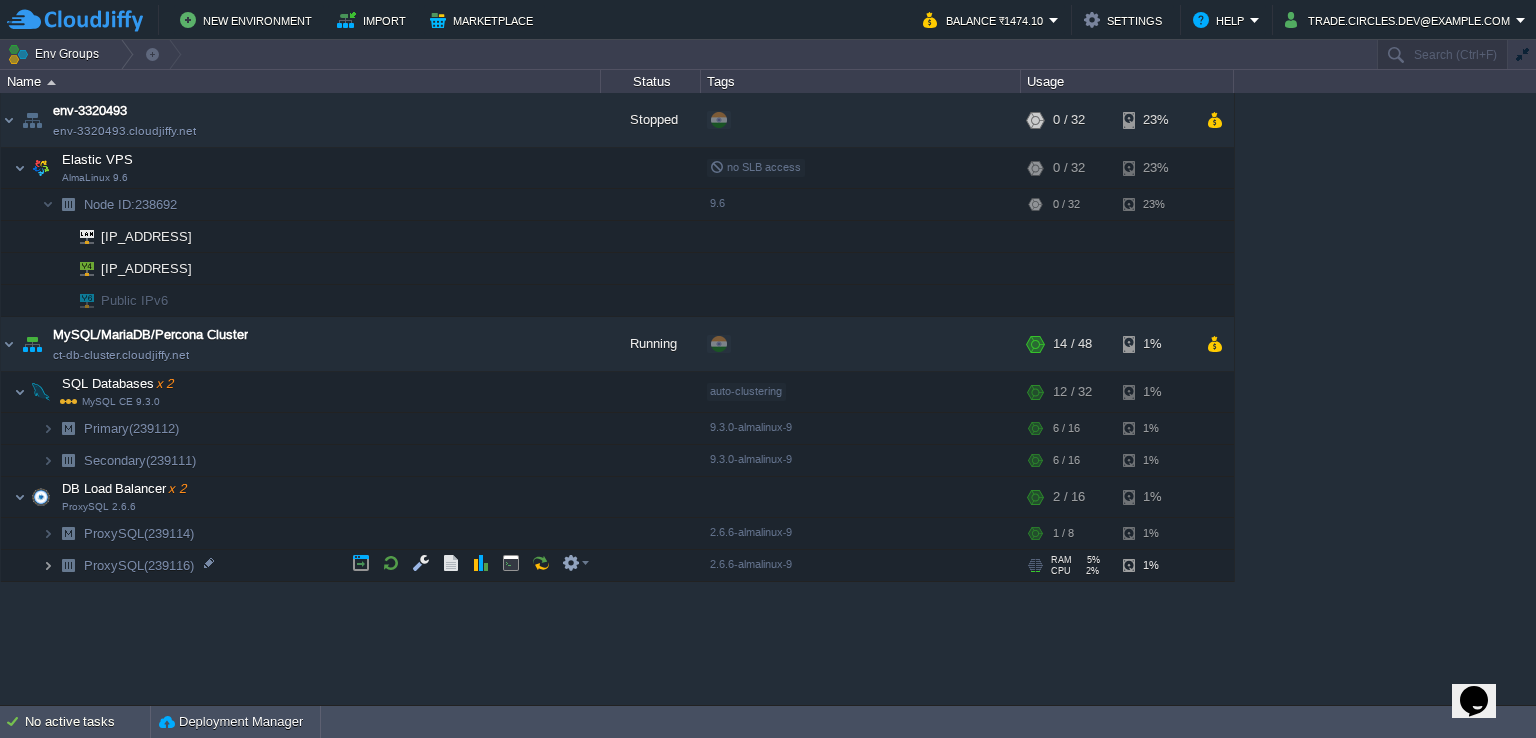 click at bounding box center [48, 565] 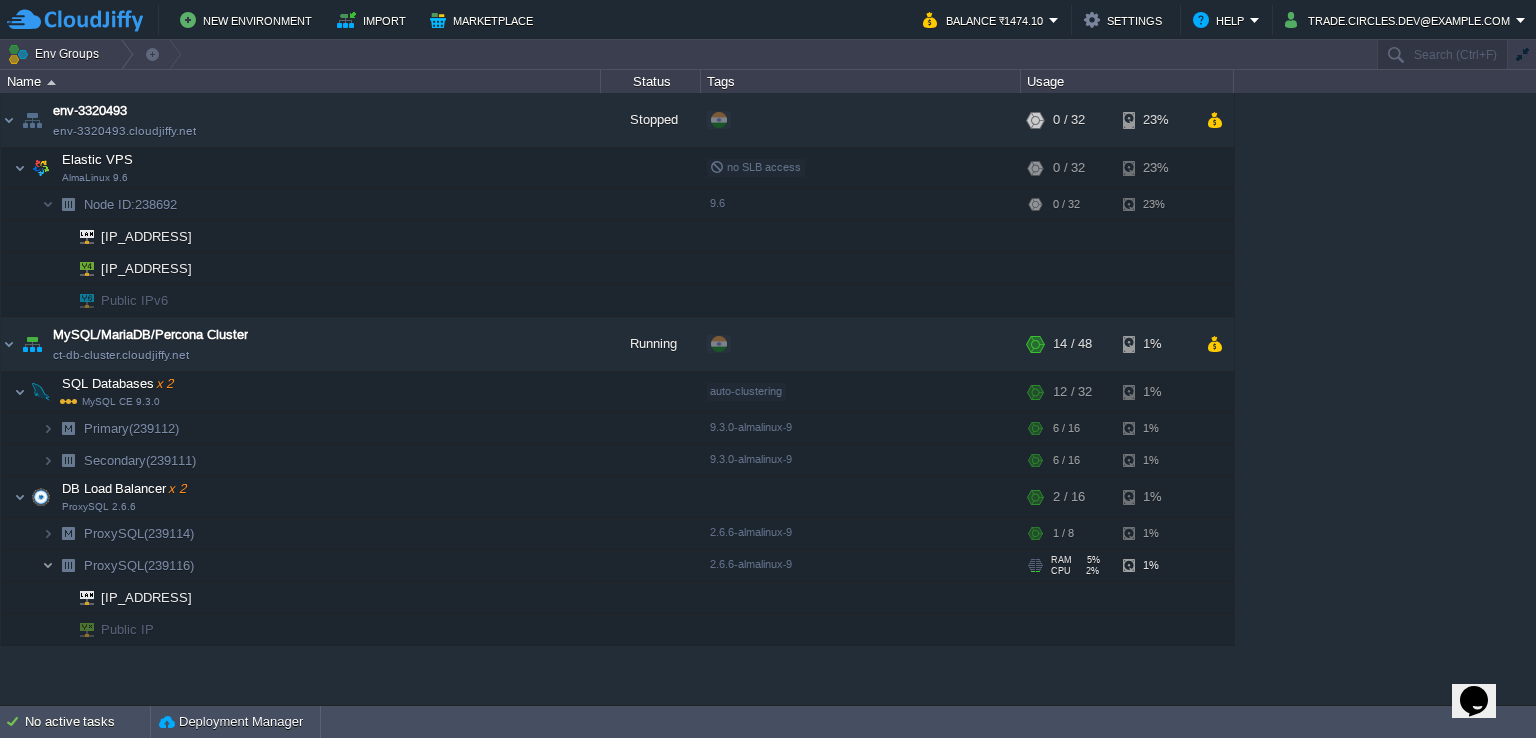 click at bounding box center [48, 565] 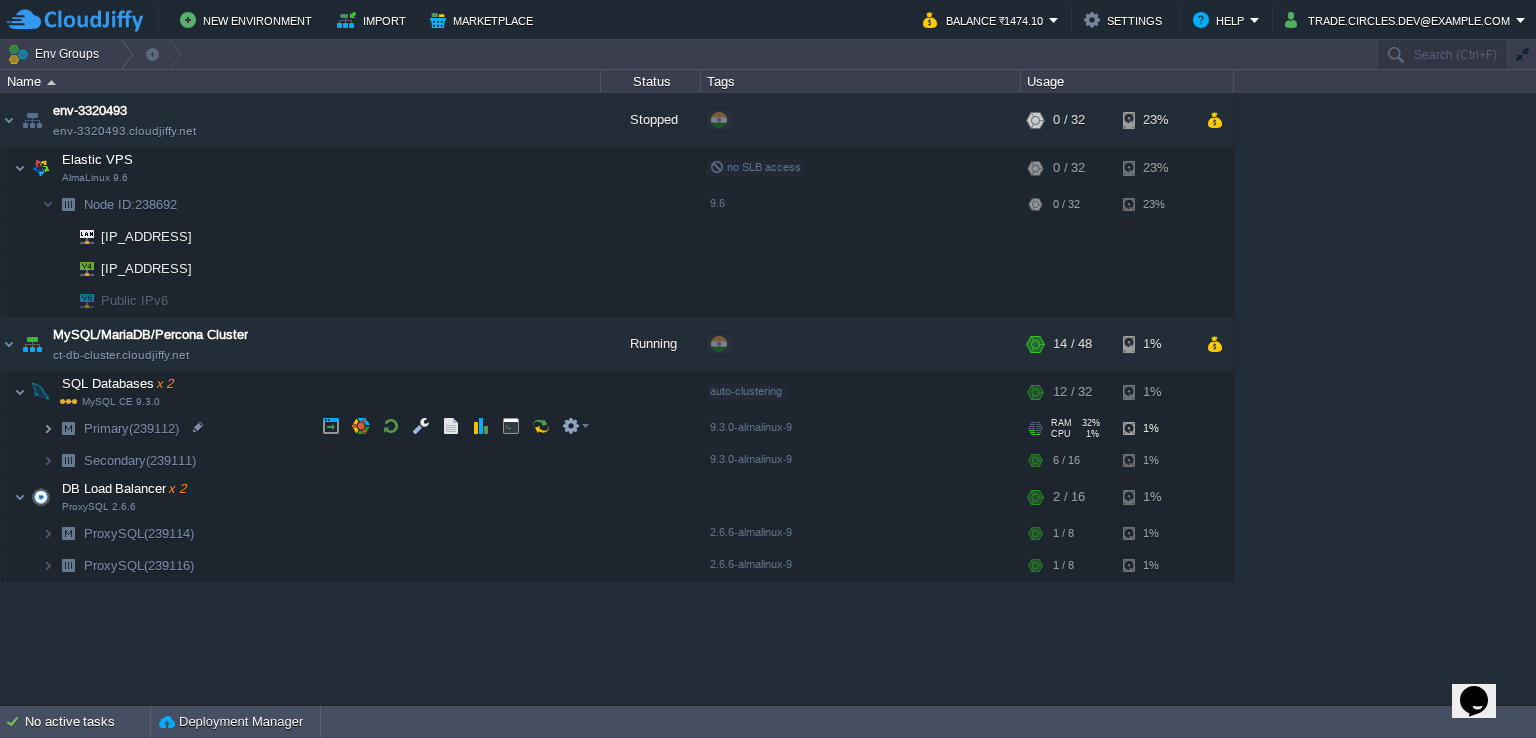 click at bounding box center [48, 428] 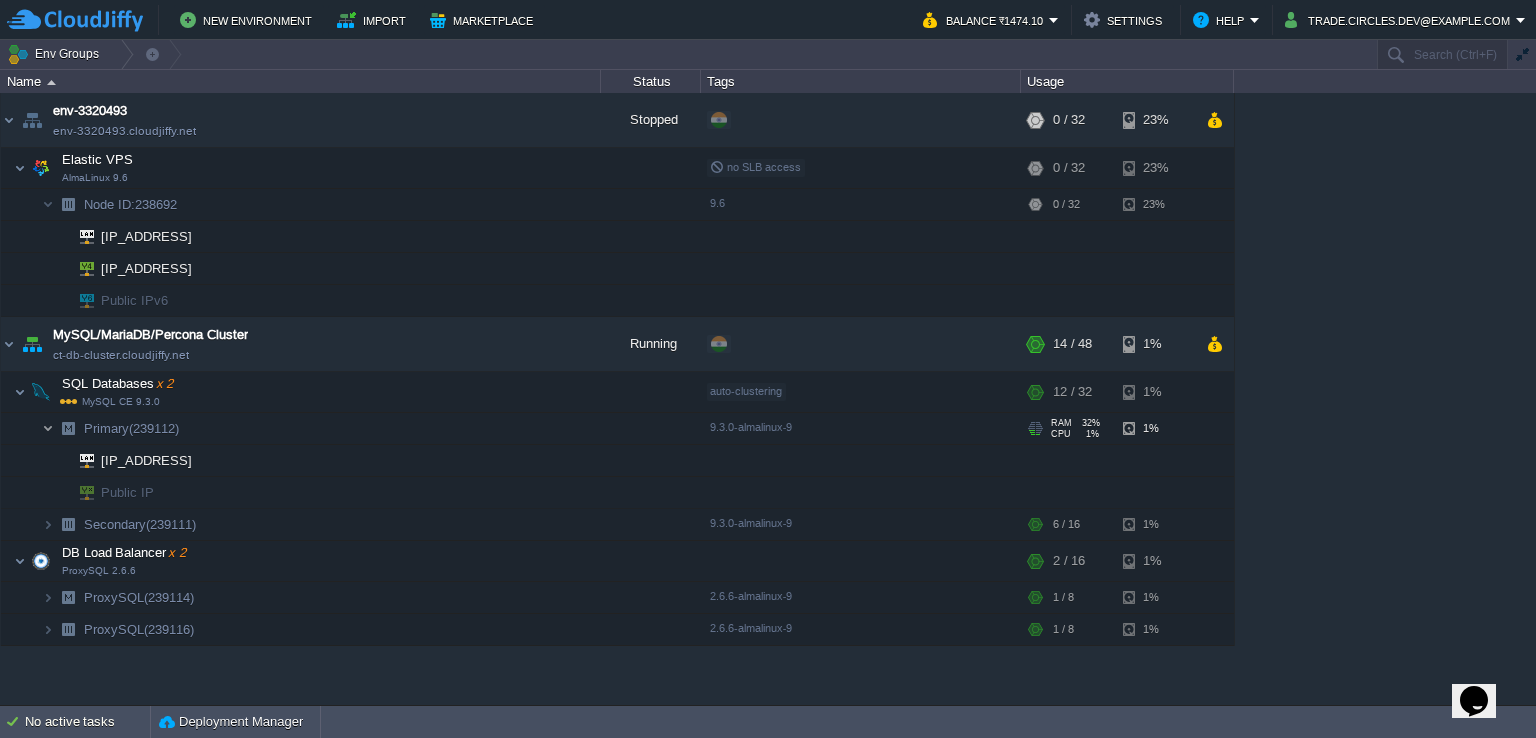 click at bounding box center [48, 428] 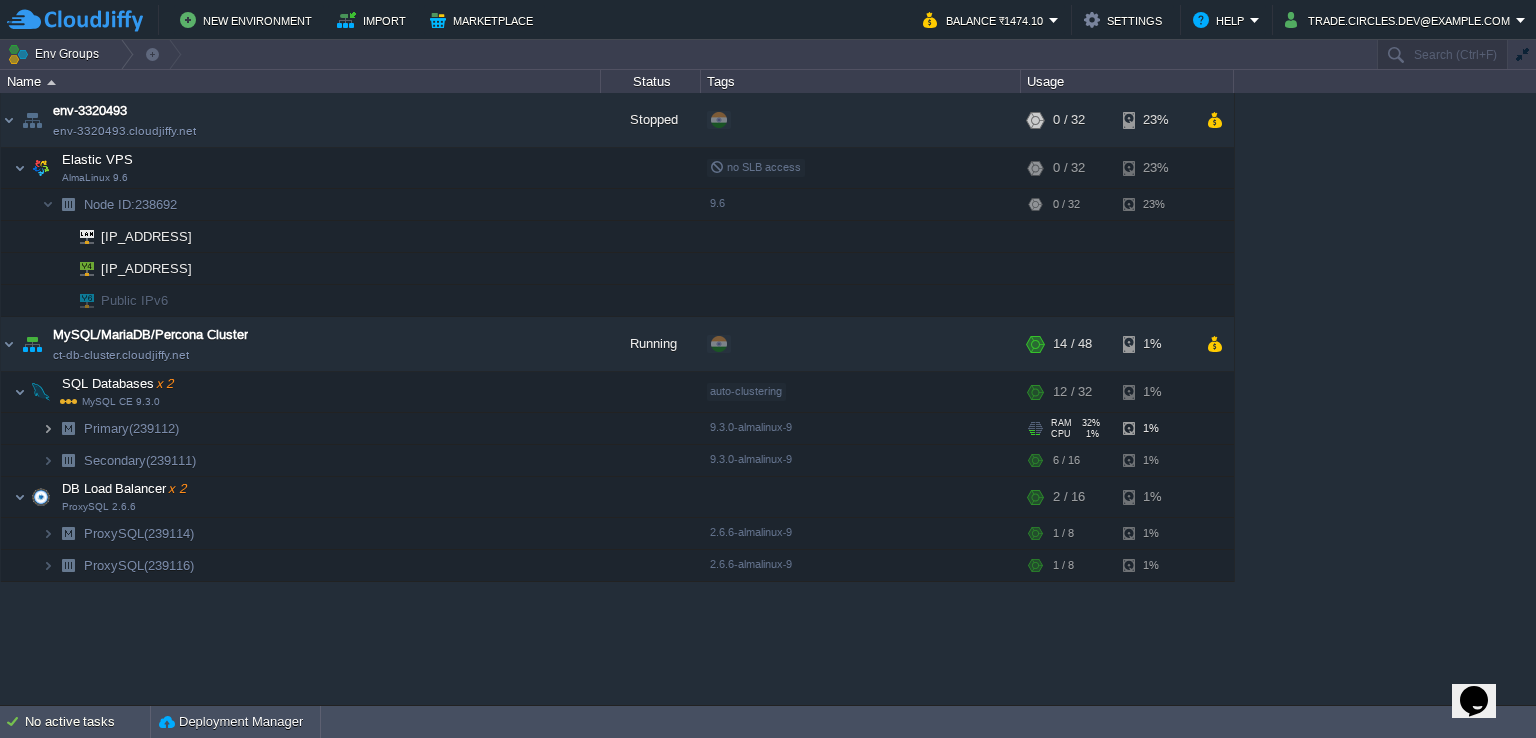 click at bounding box center (48, 428) 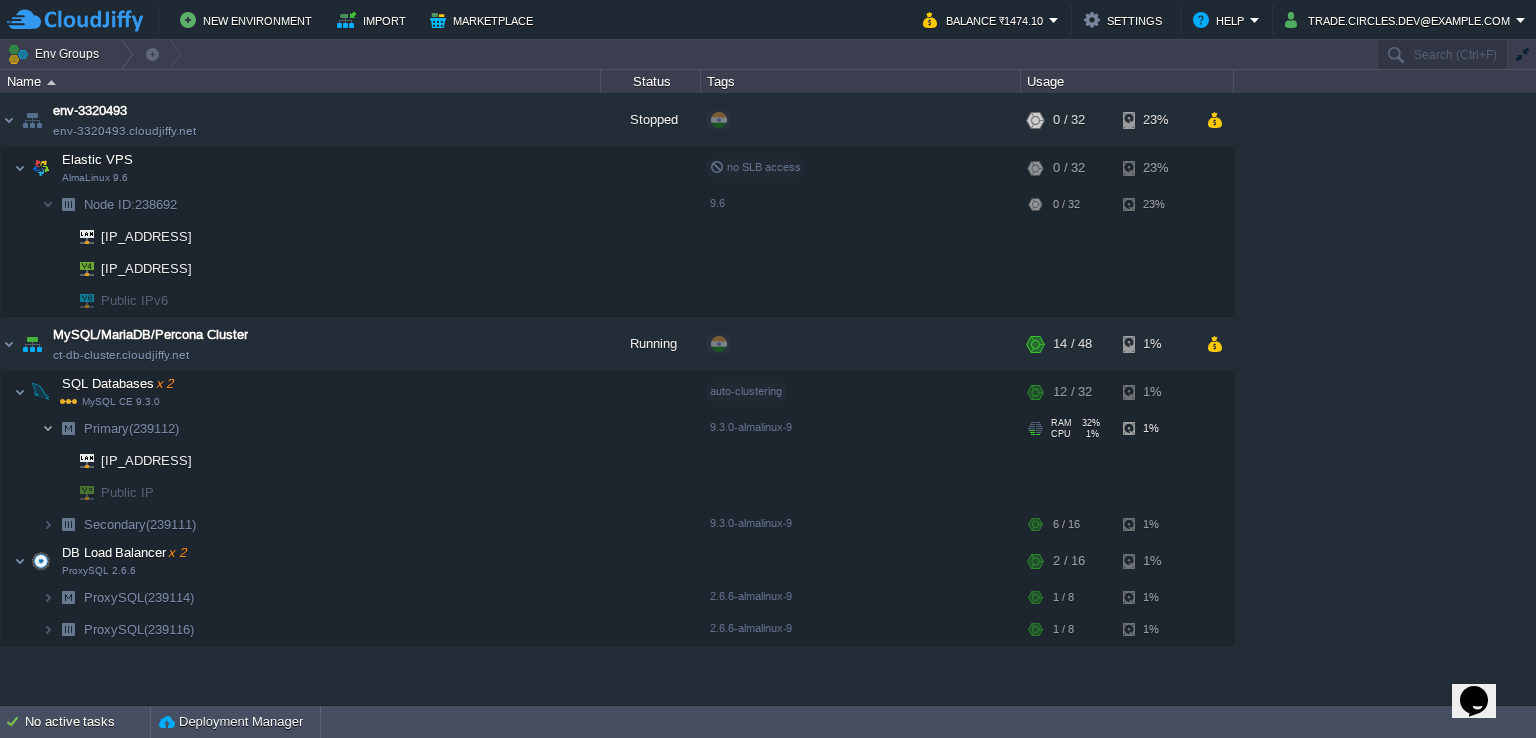 click at bounding box center (48, 428) 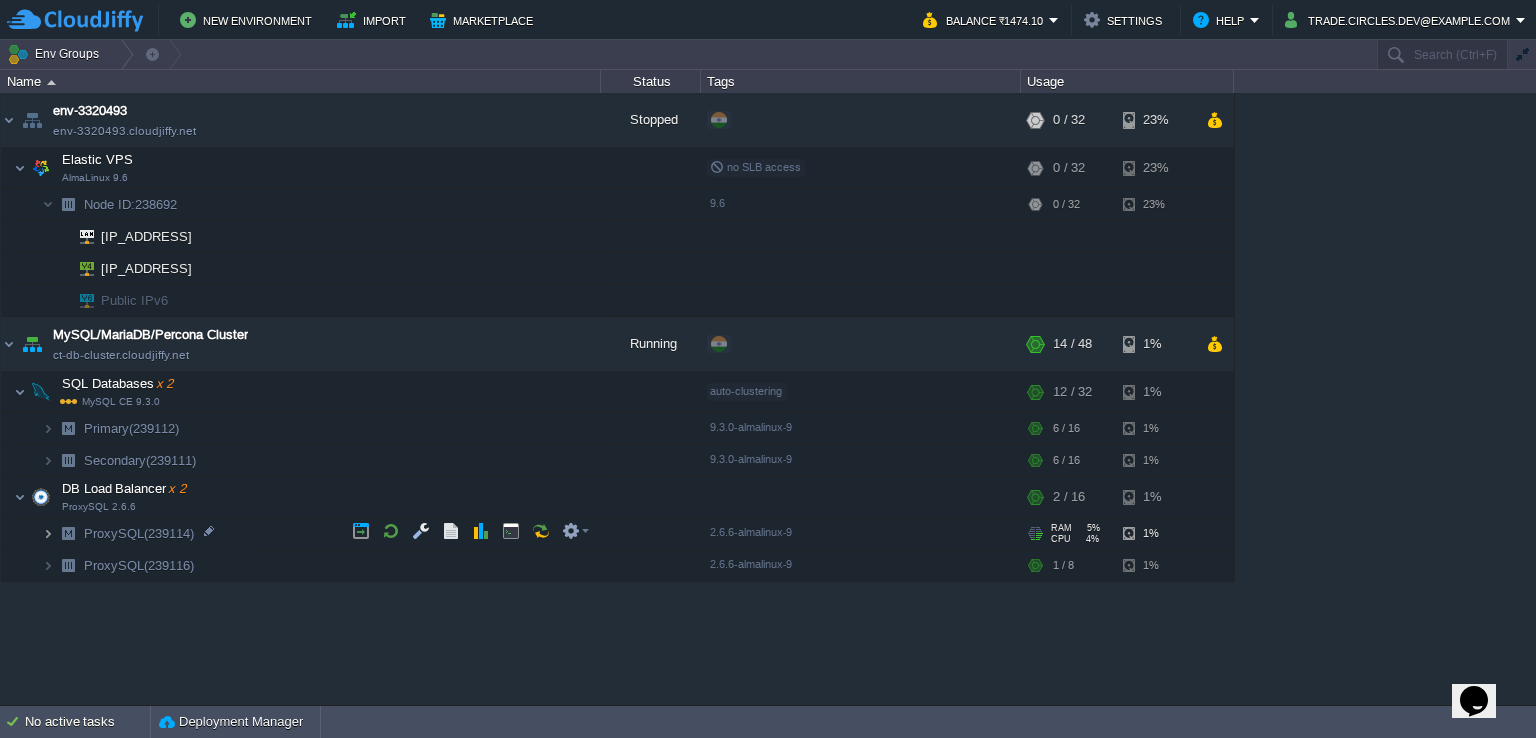 click at bounding box center (48, 533) 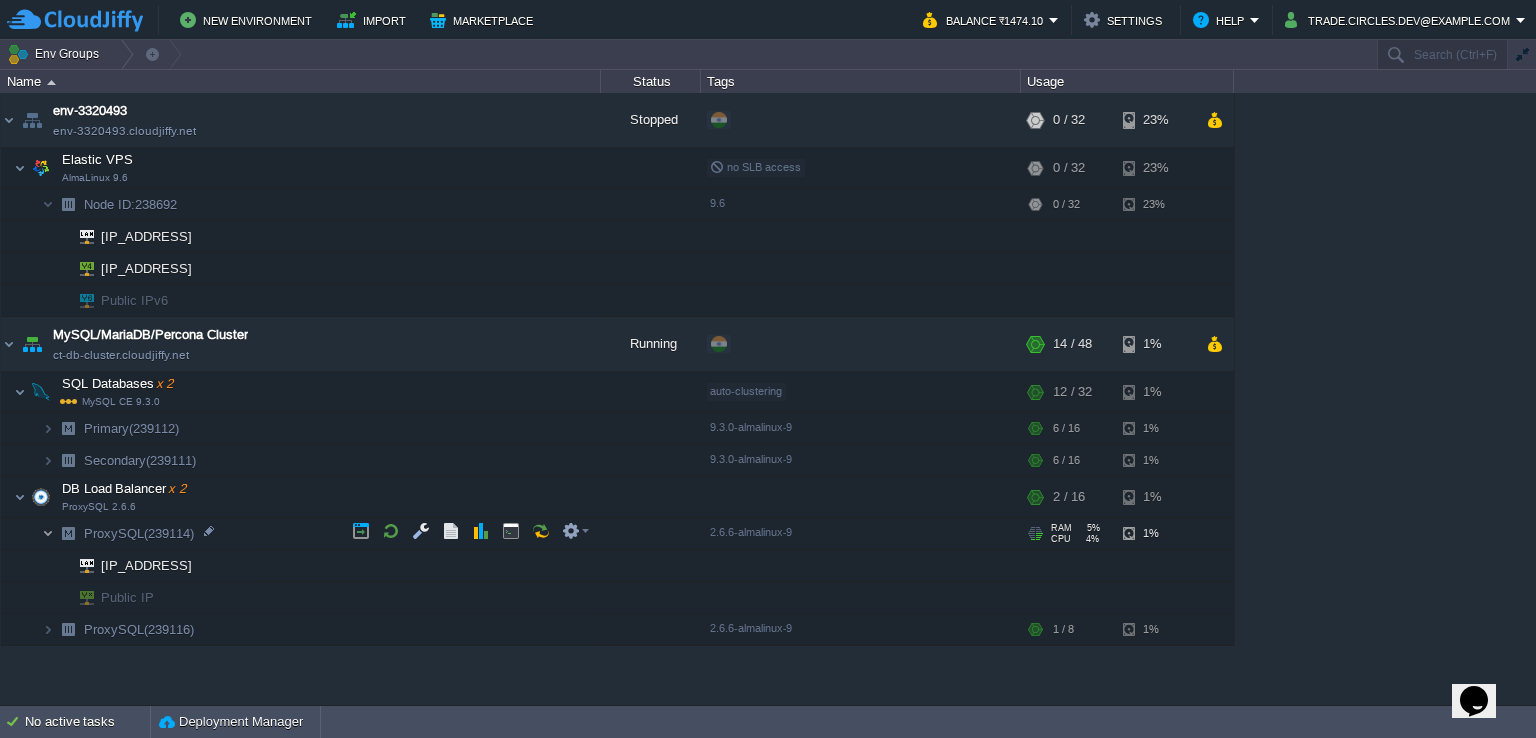 click at bounding box center [48, 533] 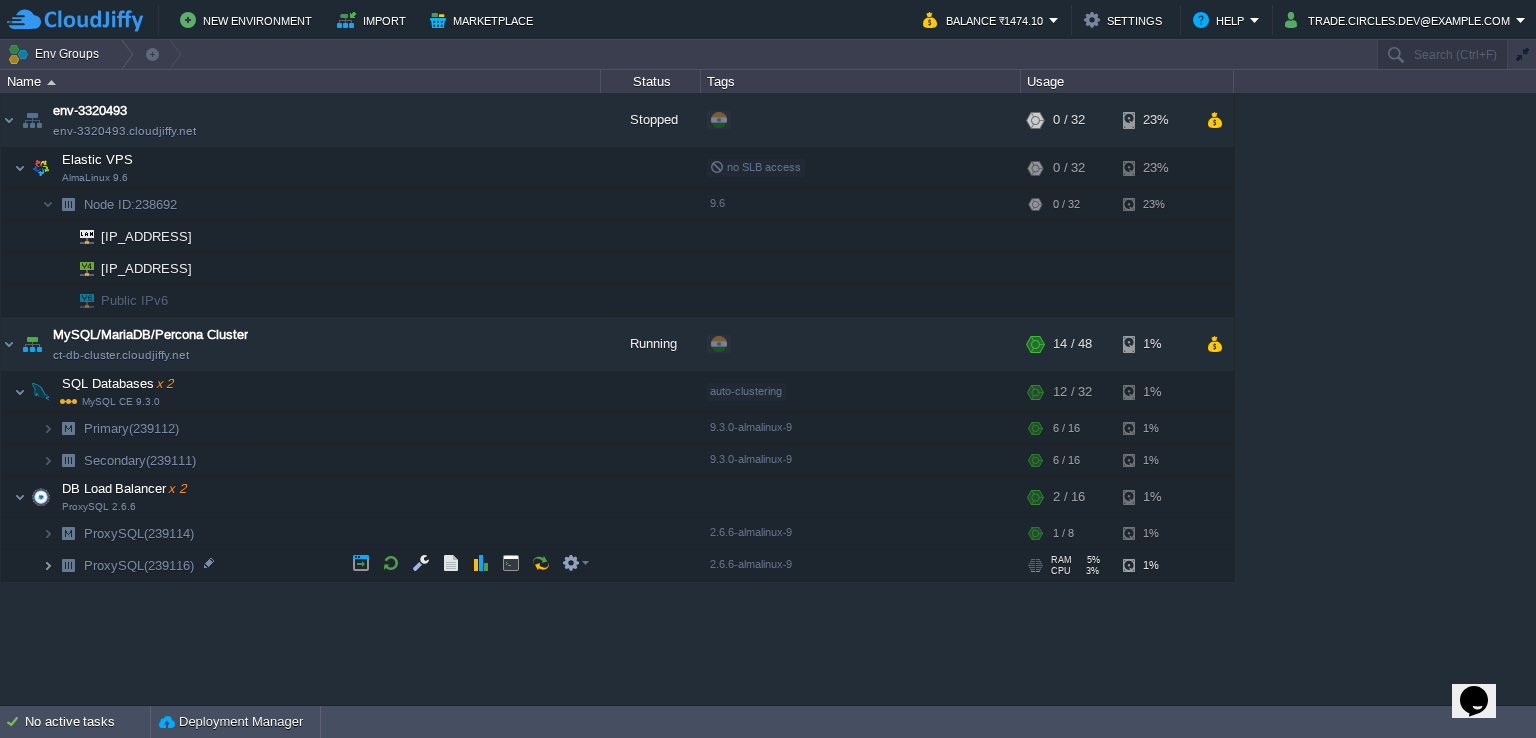 click at bounding box center (48, 565) 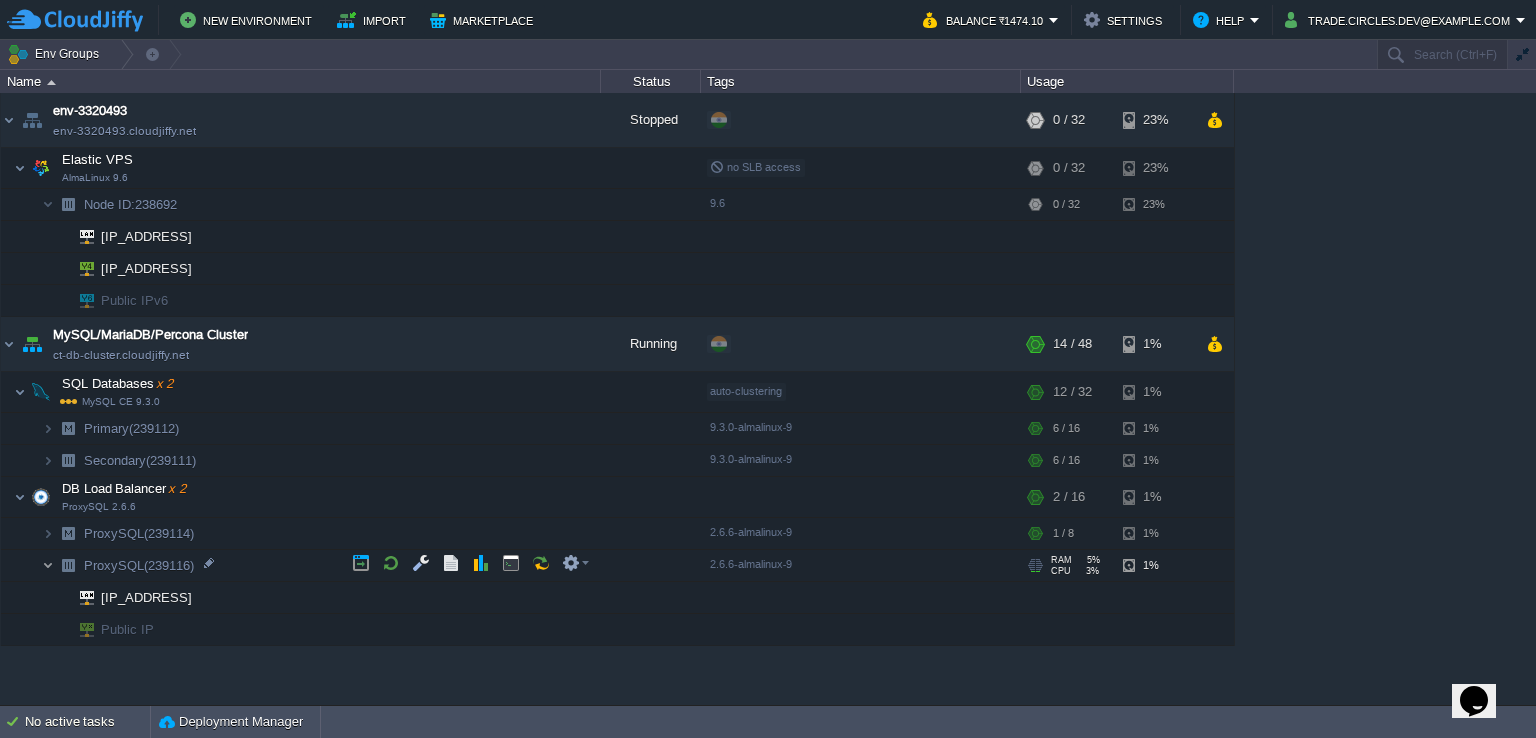 click at bounding box center (48, 565) 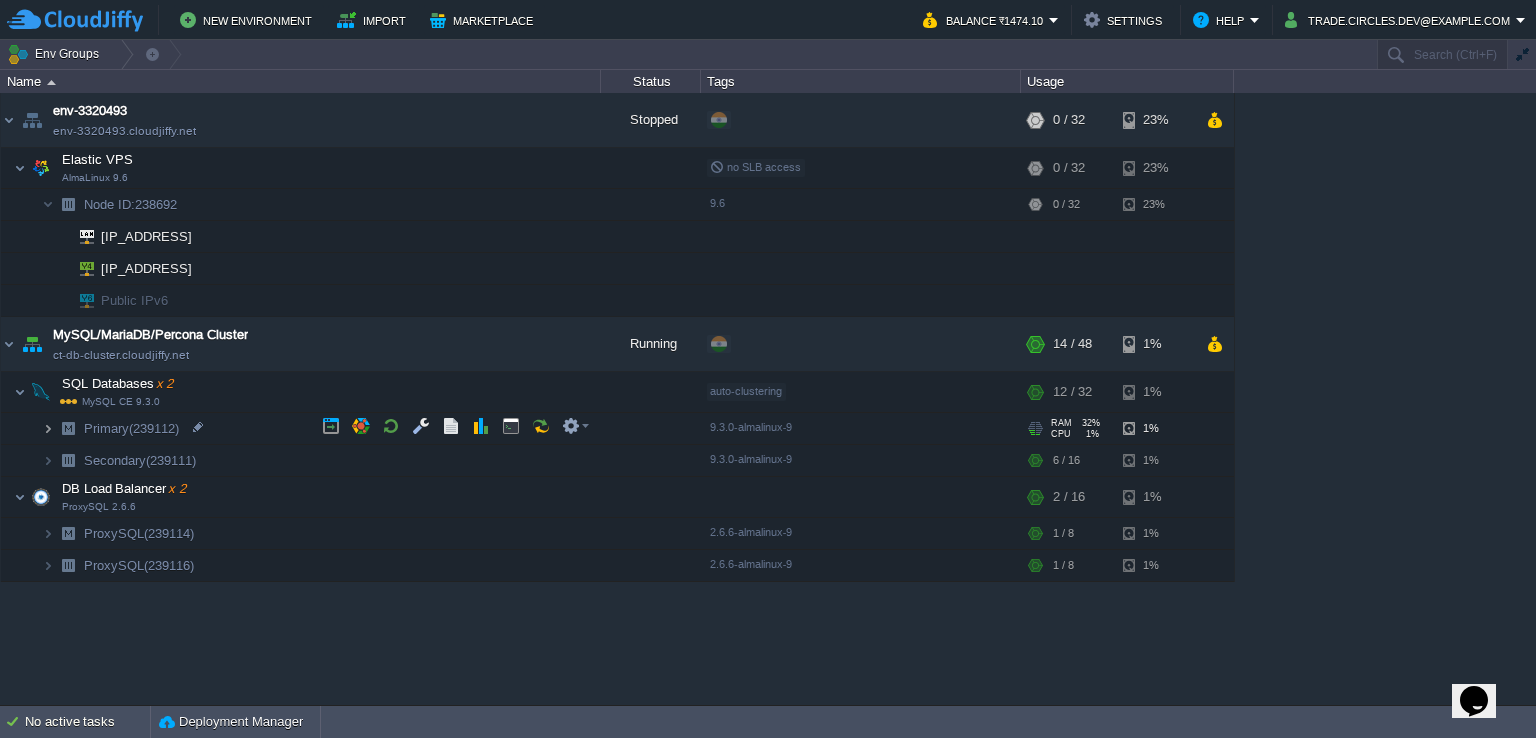 click at bounding box center (48, 428) 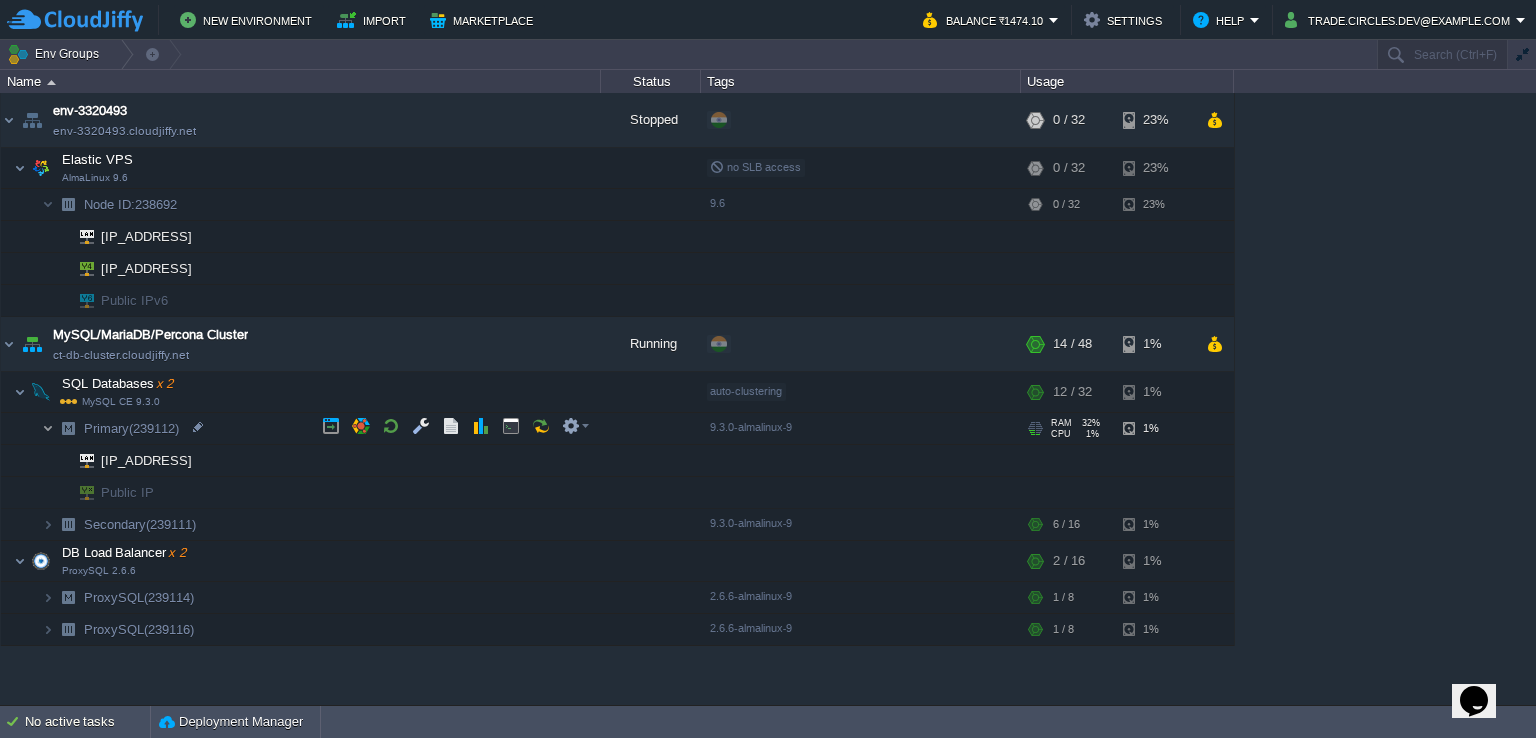 click at bounding box center [48, 428] 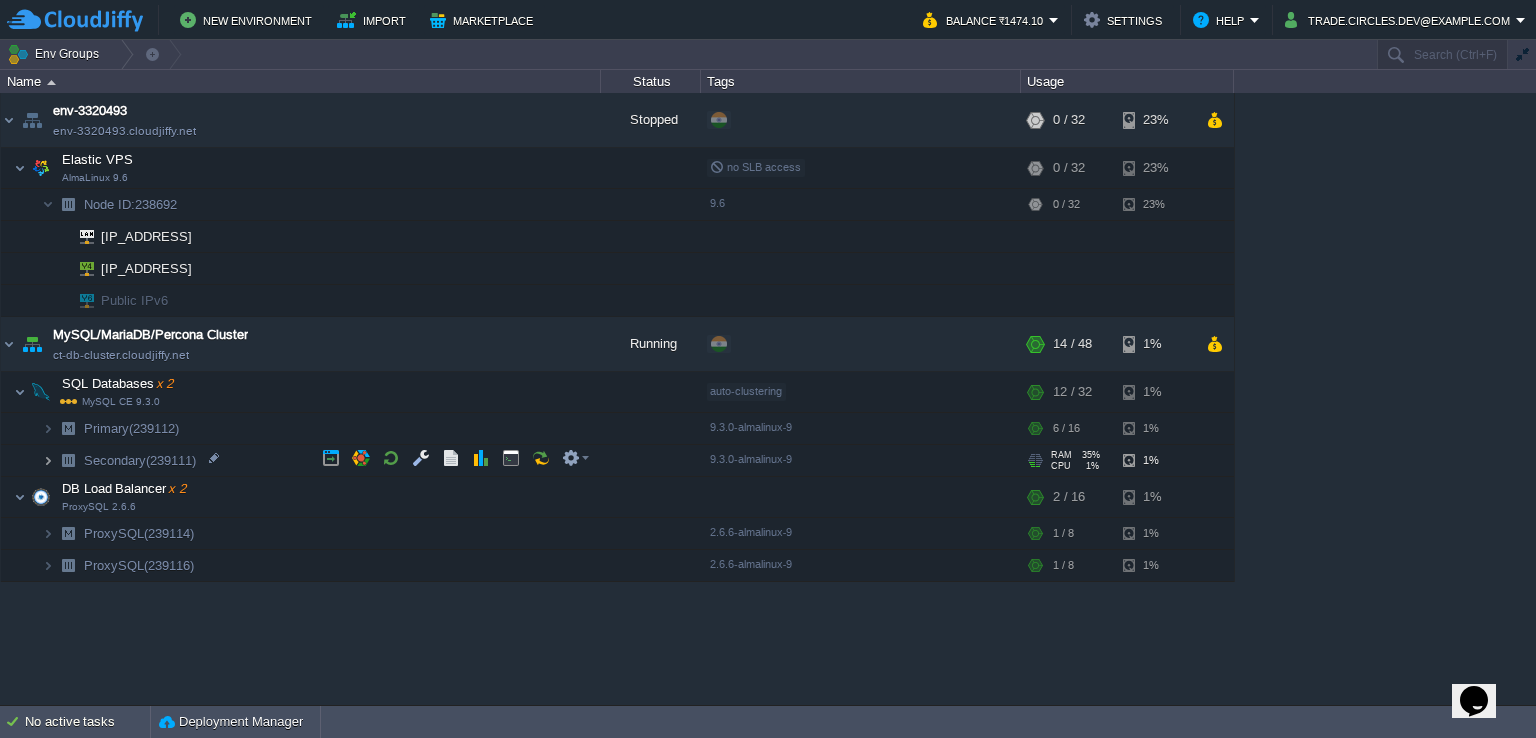 click at bounding box center [48, 460] 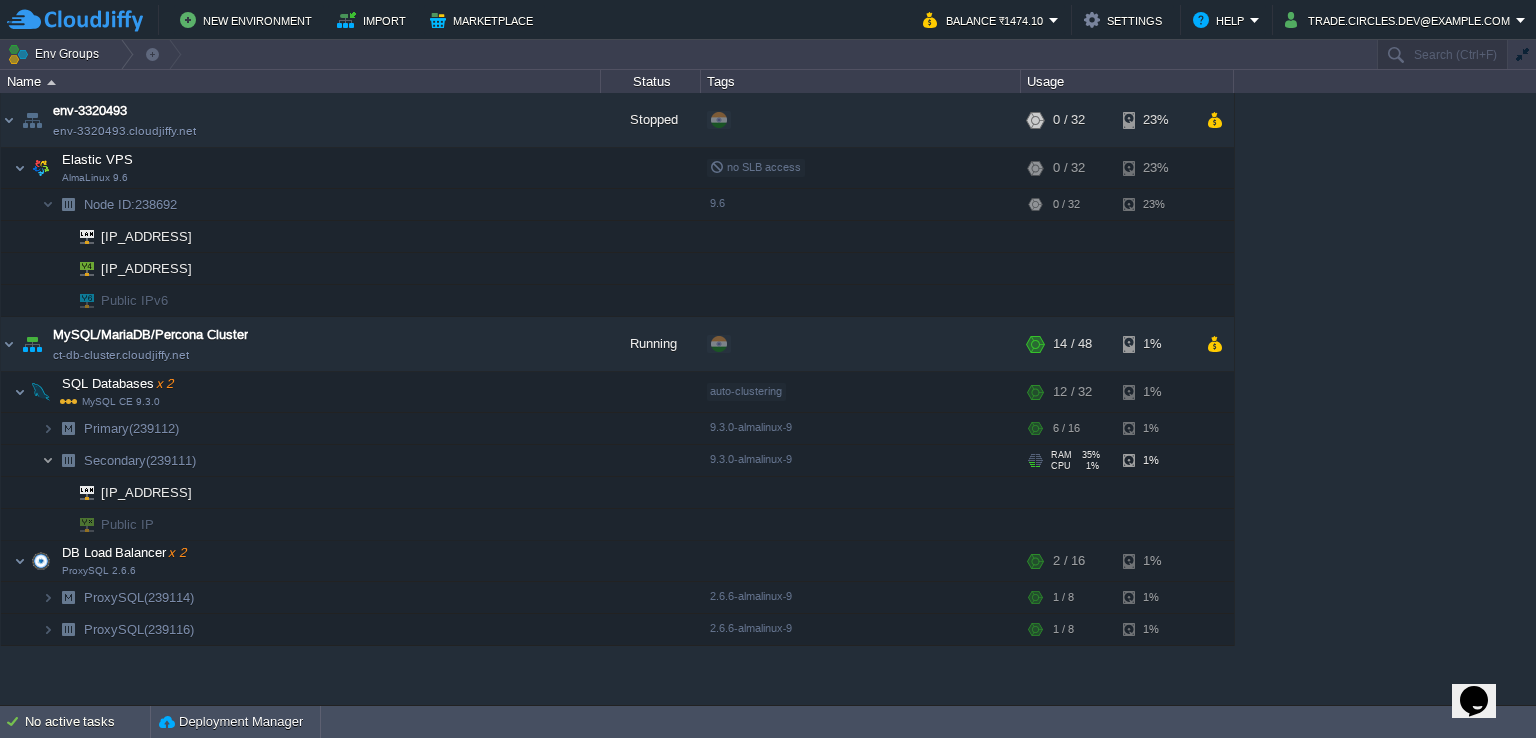 click at bounding box center [48, 460] 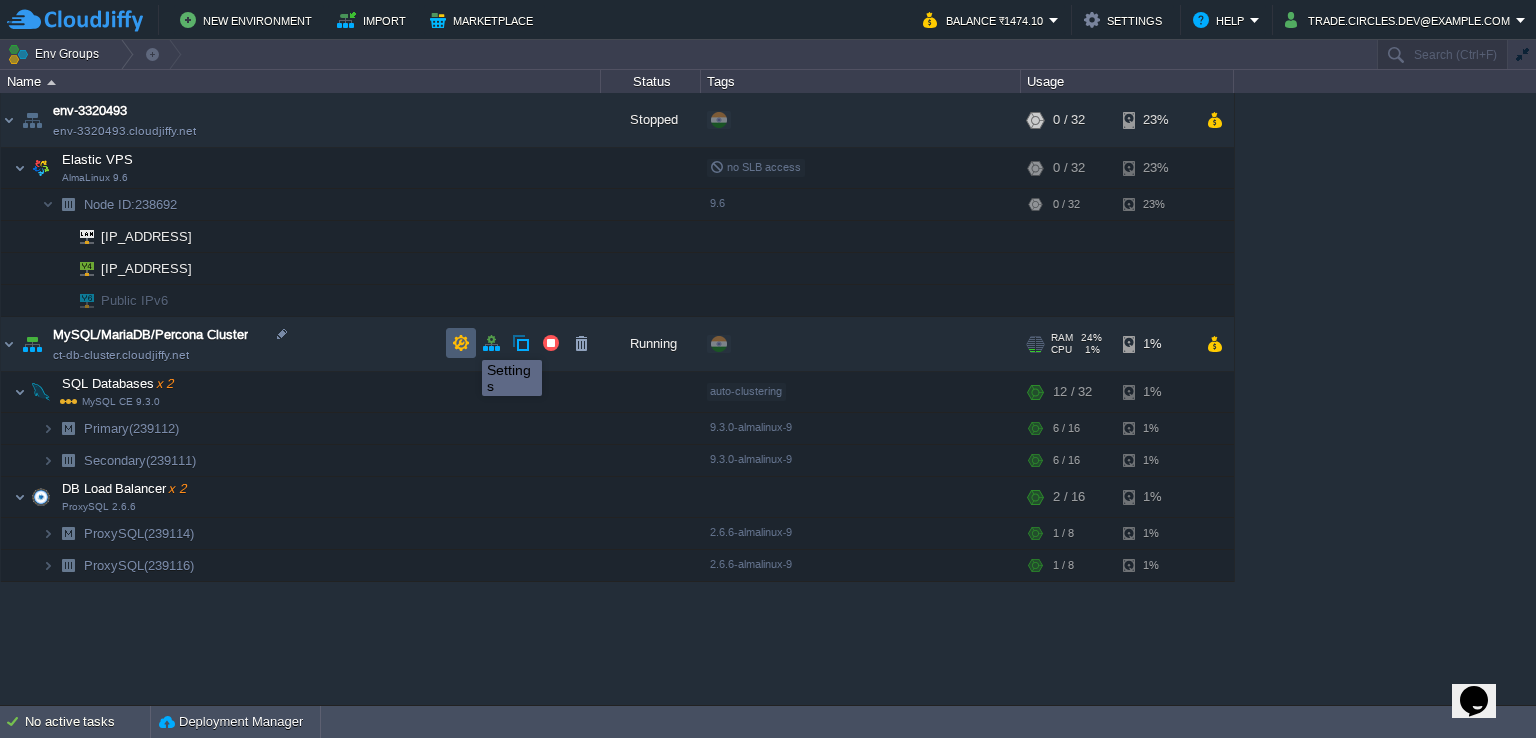 click at bounding box center [461, 343] 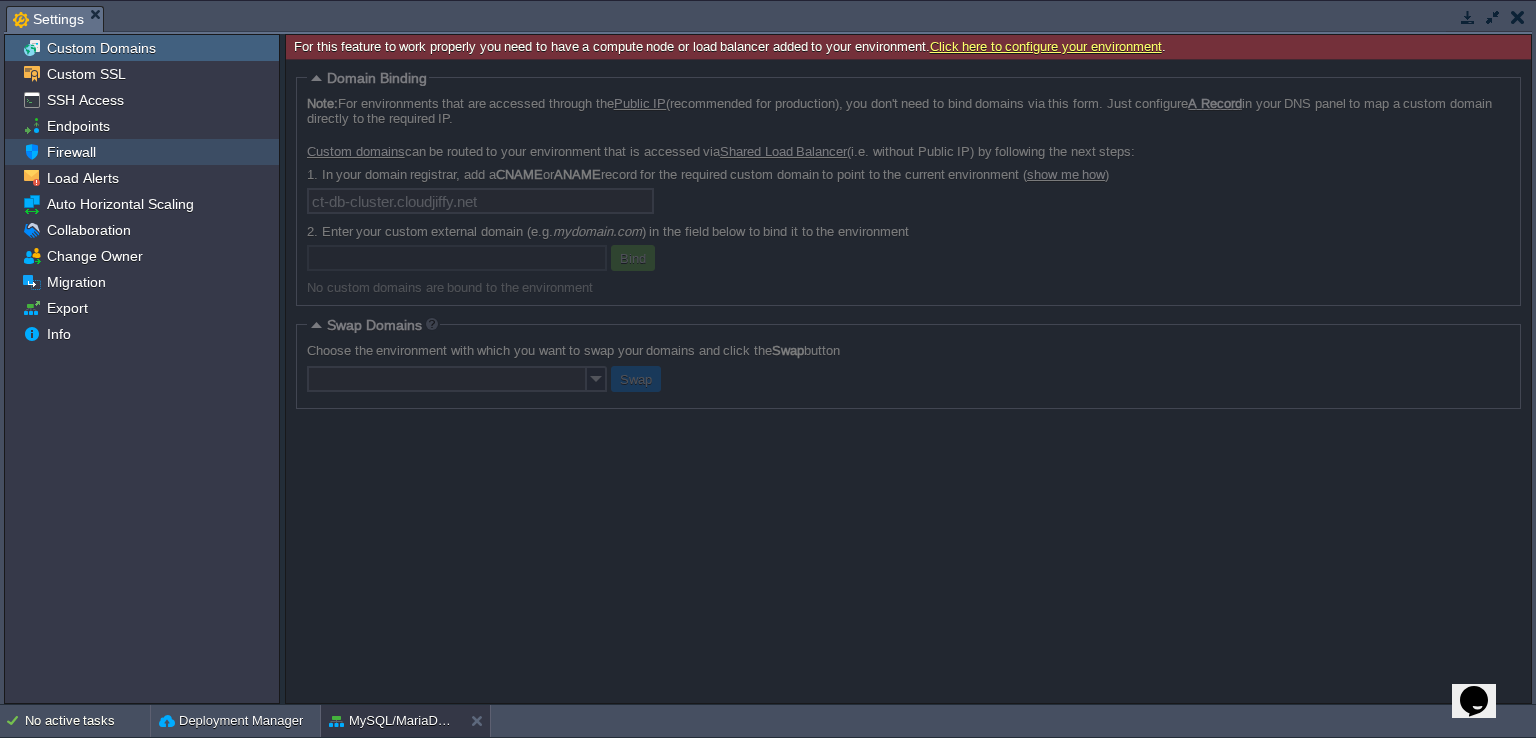 click on "Firewall" at bounding box center (142, 152) 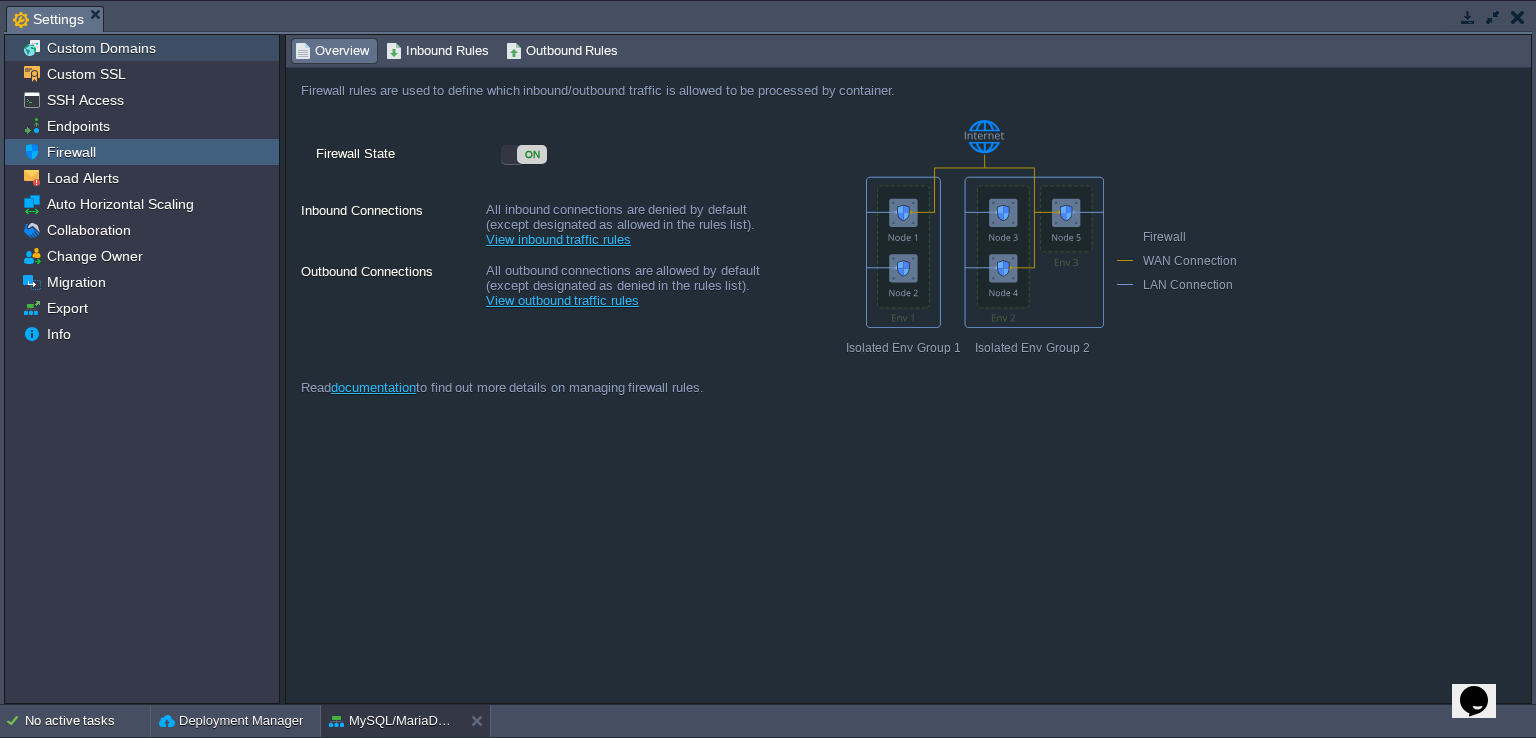 click on "Custom Domains" at bounding box center (101, 48) 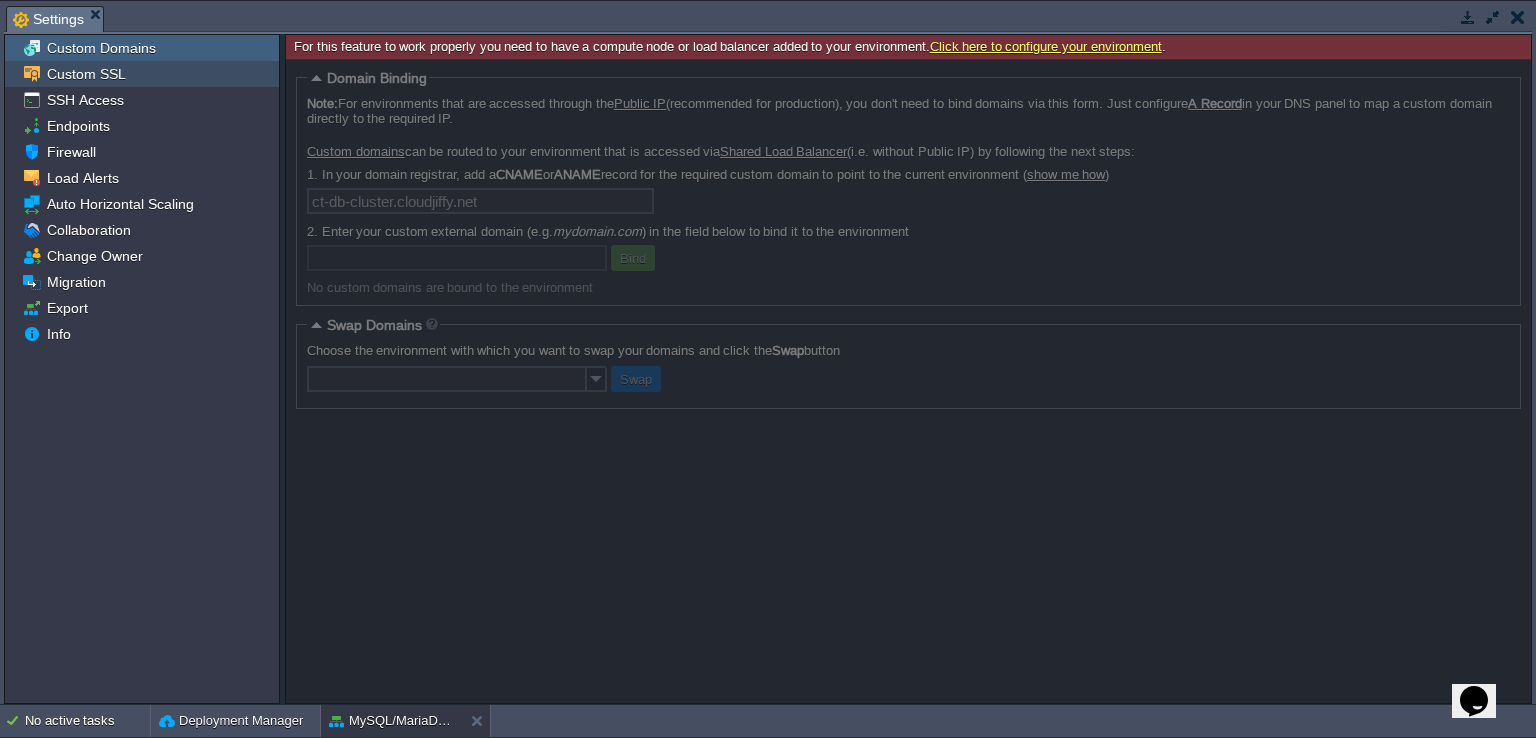 click on "Custom SSL" at bounding box center [86, 74] 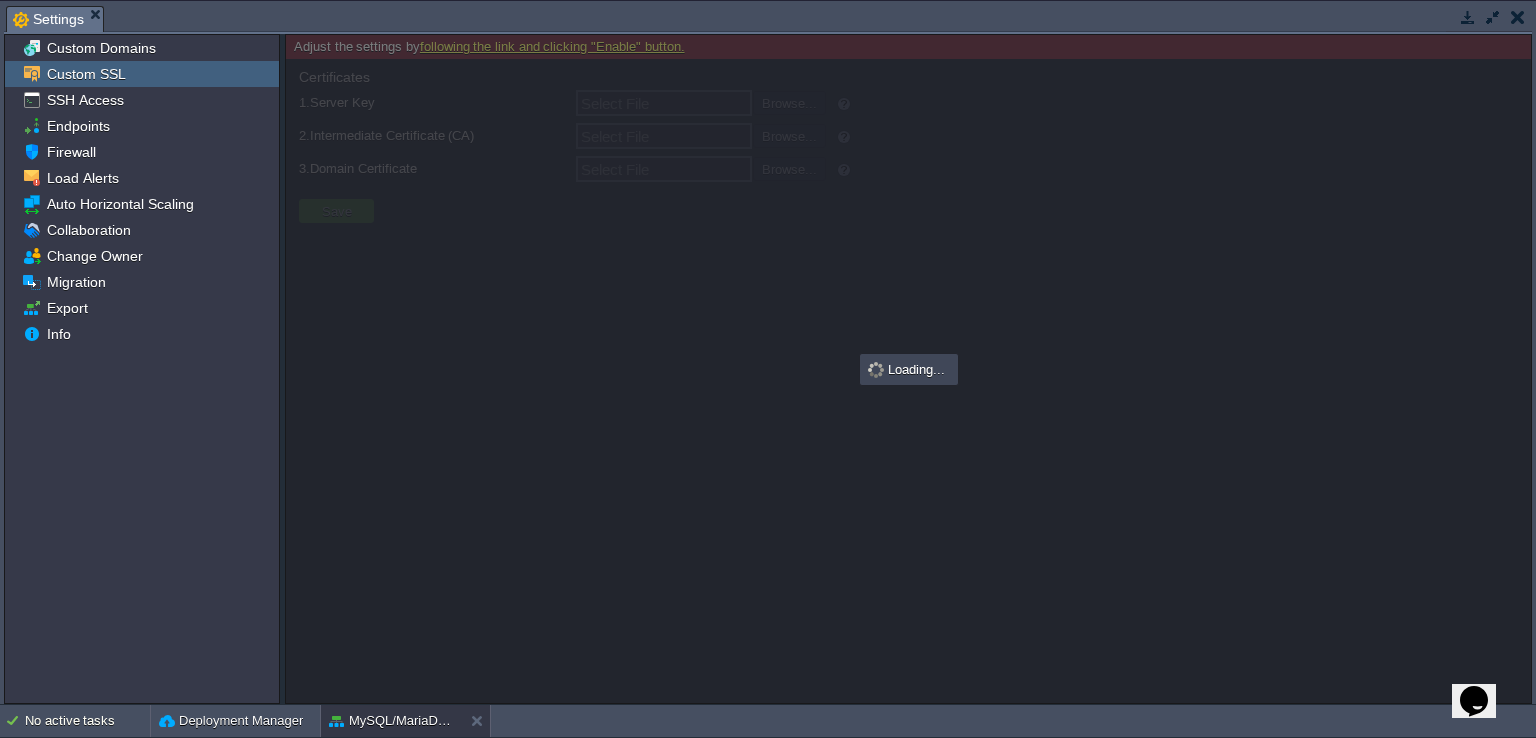 type on "Select File" 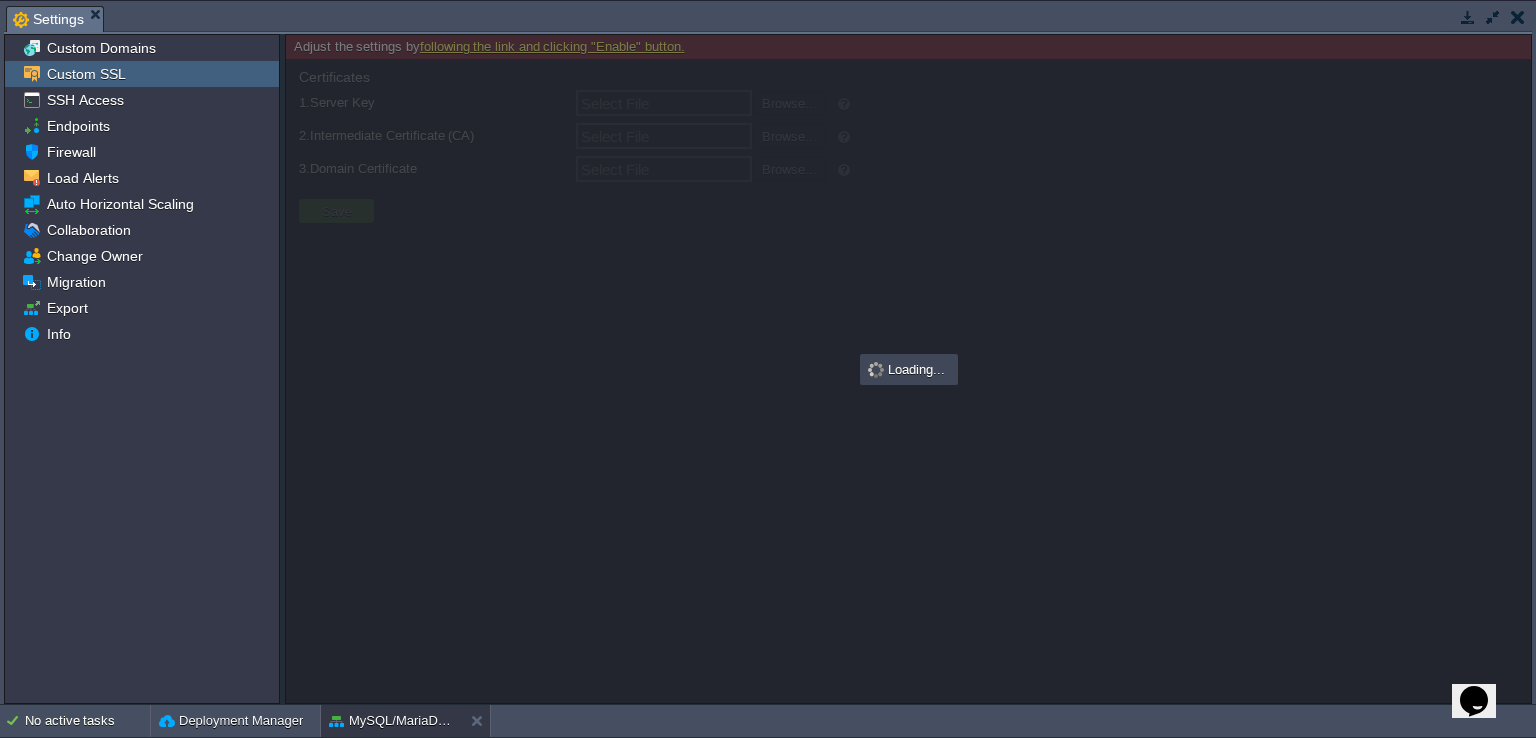 type on "Select File" 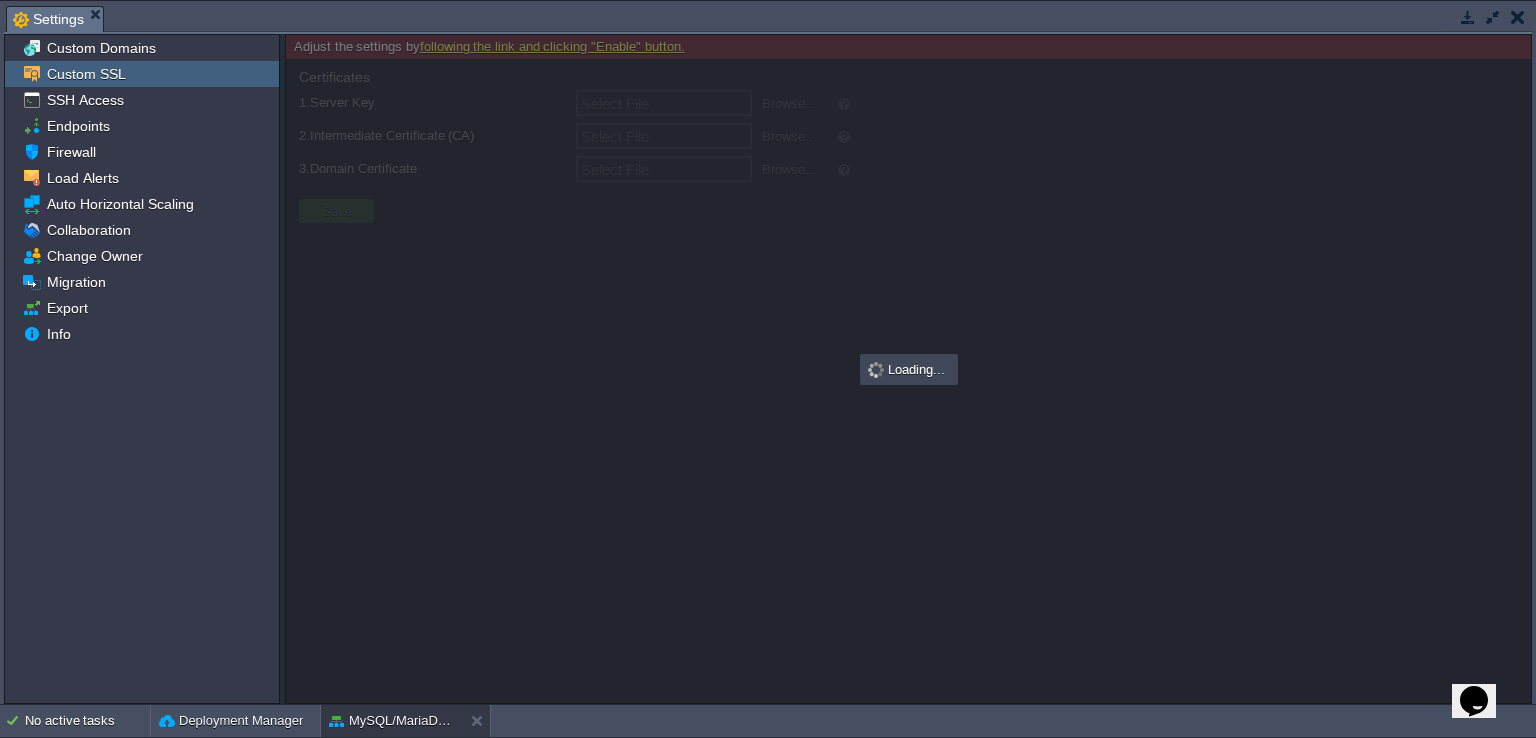 type on "Select File" 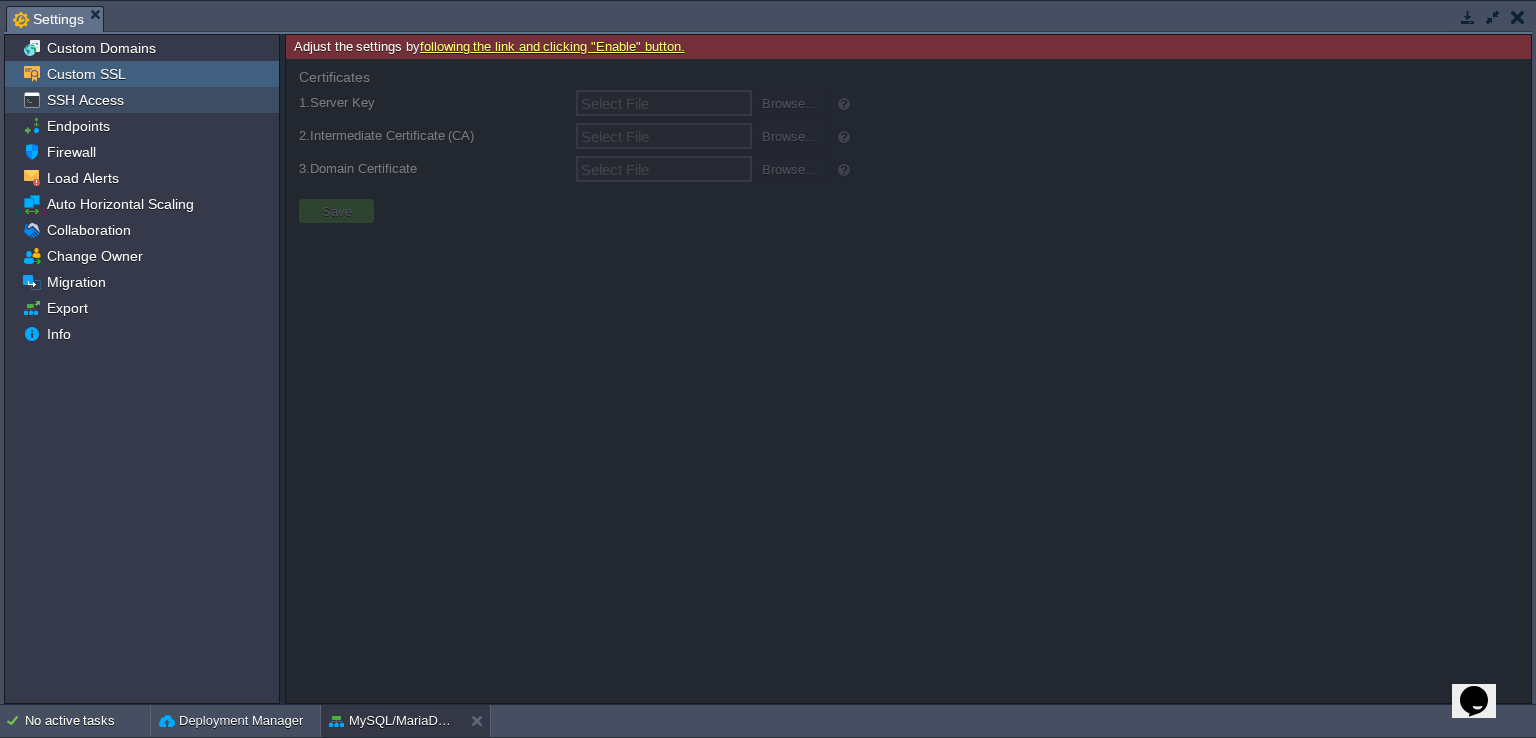 click on "SSH Access" at bounding box center (85, 100) 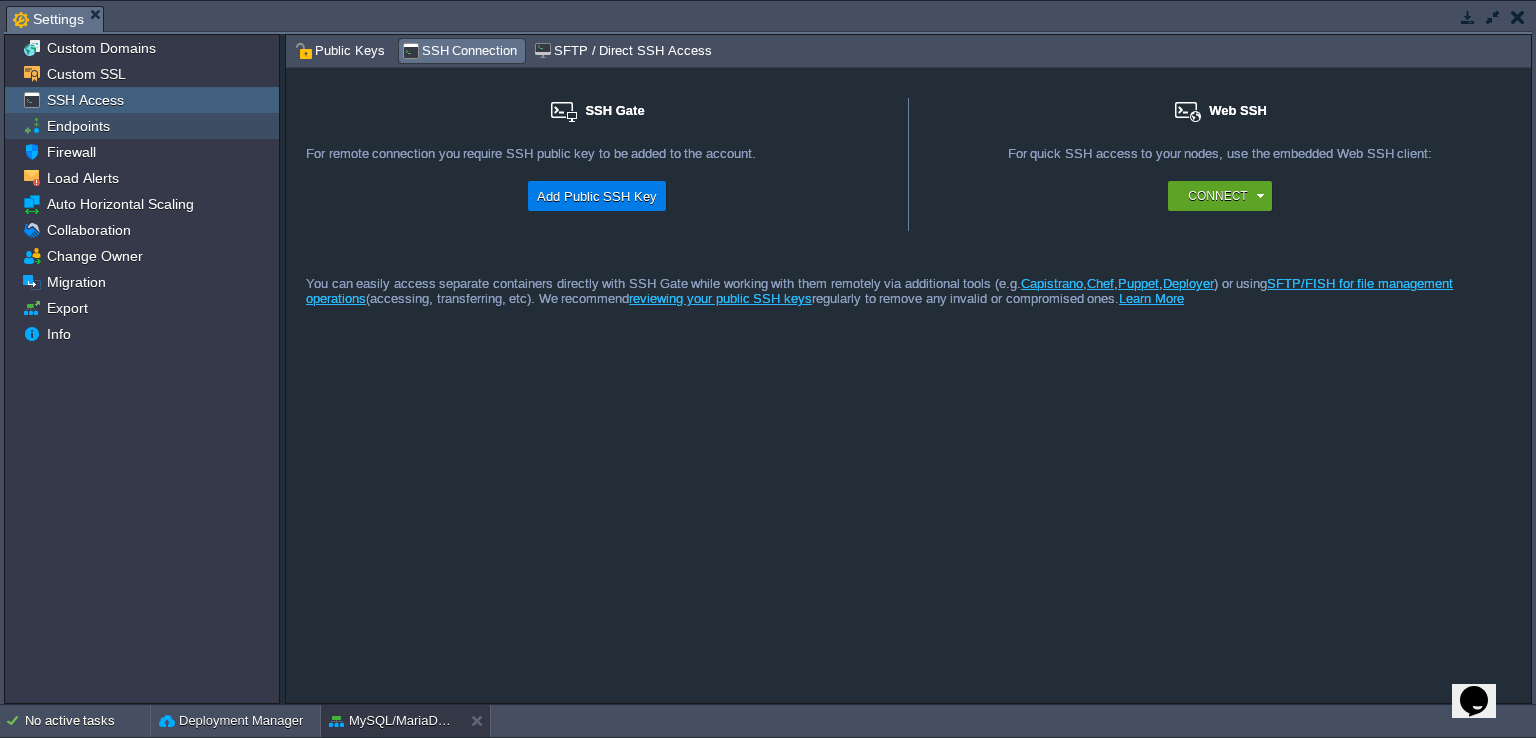 click on "Endpoints" at bounding box center (78, 126) 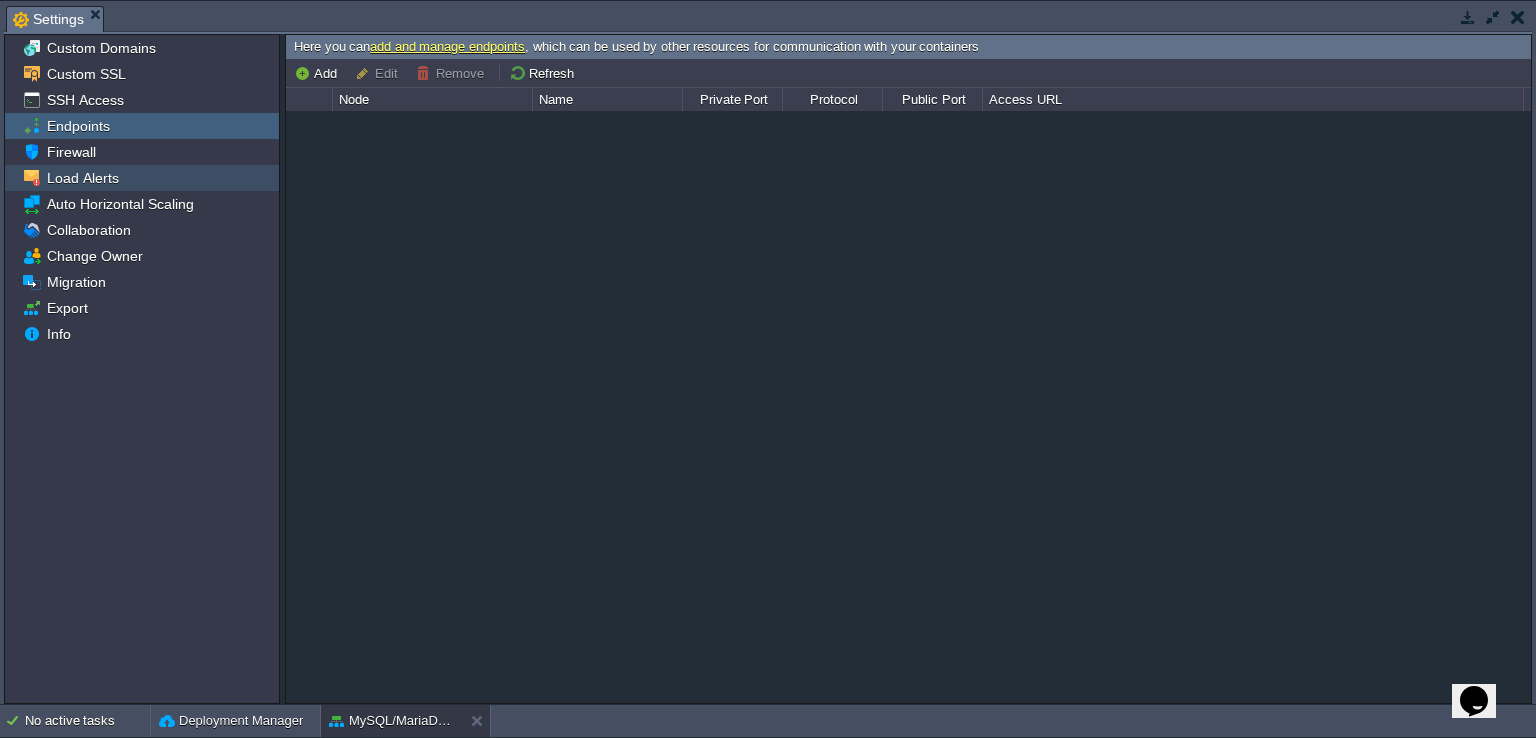 click on "Load Alerts" at bounding box center (82, 178) 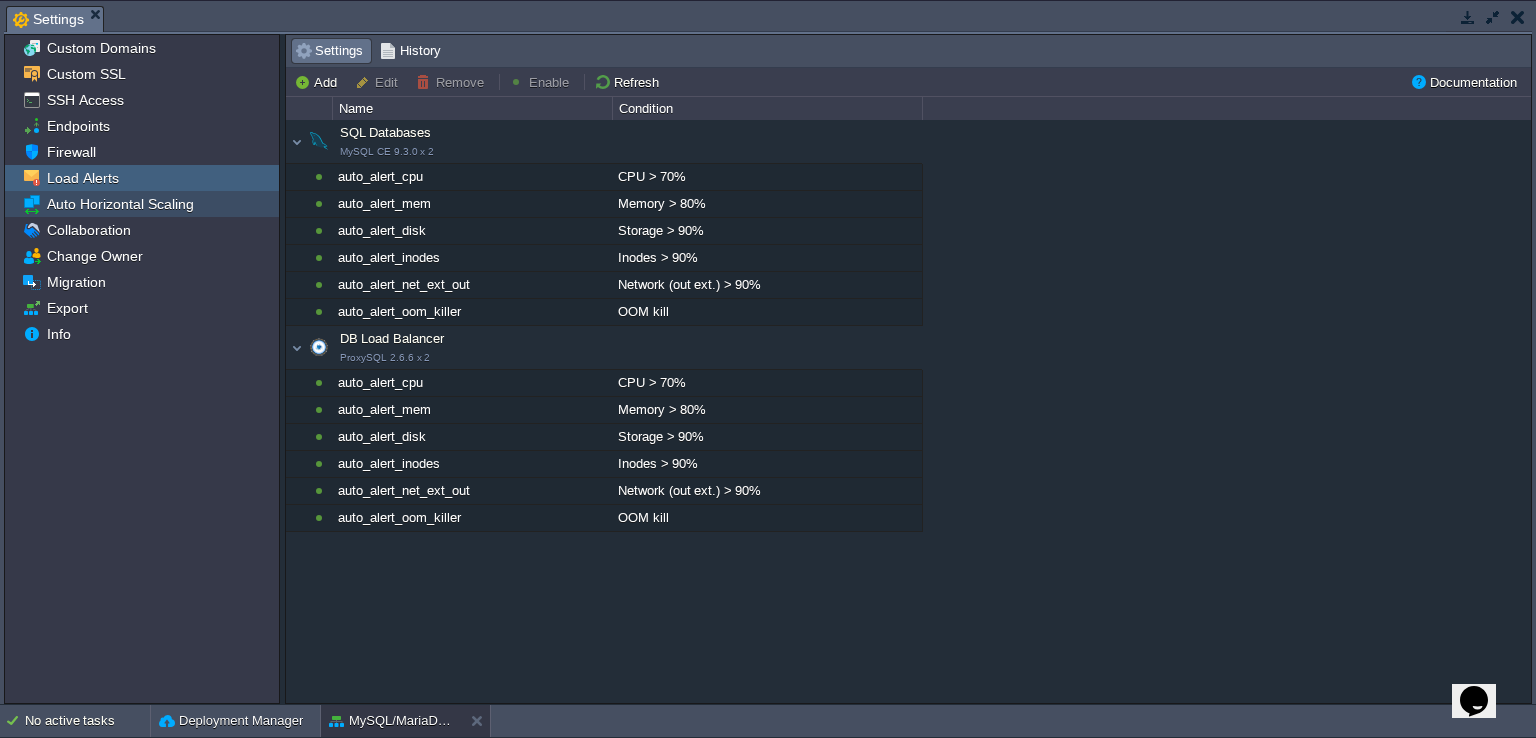 click on "Auto Horizontal Scaling" at bounding box center [120, 204] 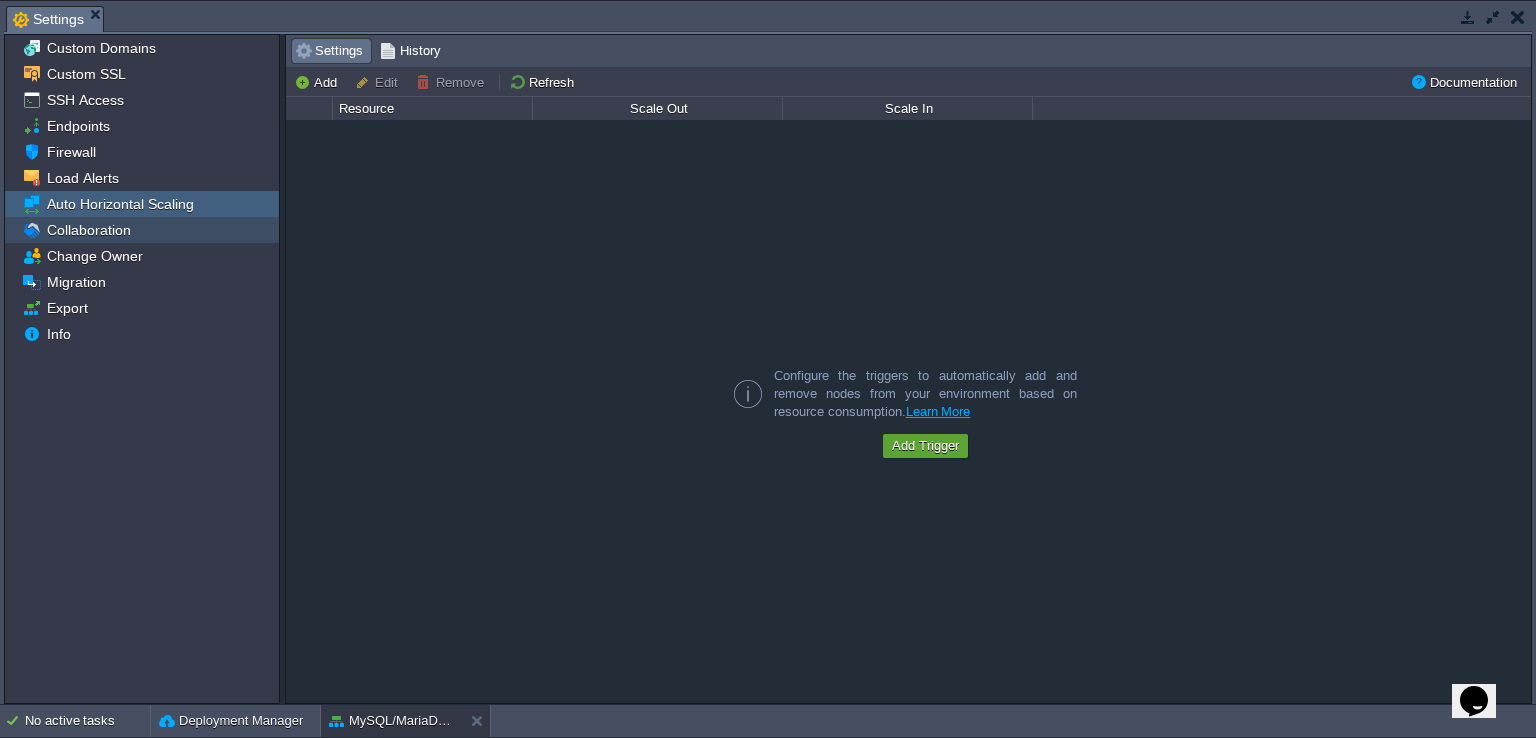 click on "Collaboration" at bounding box center [88, 230] 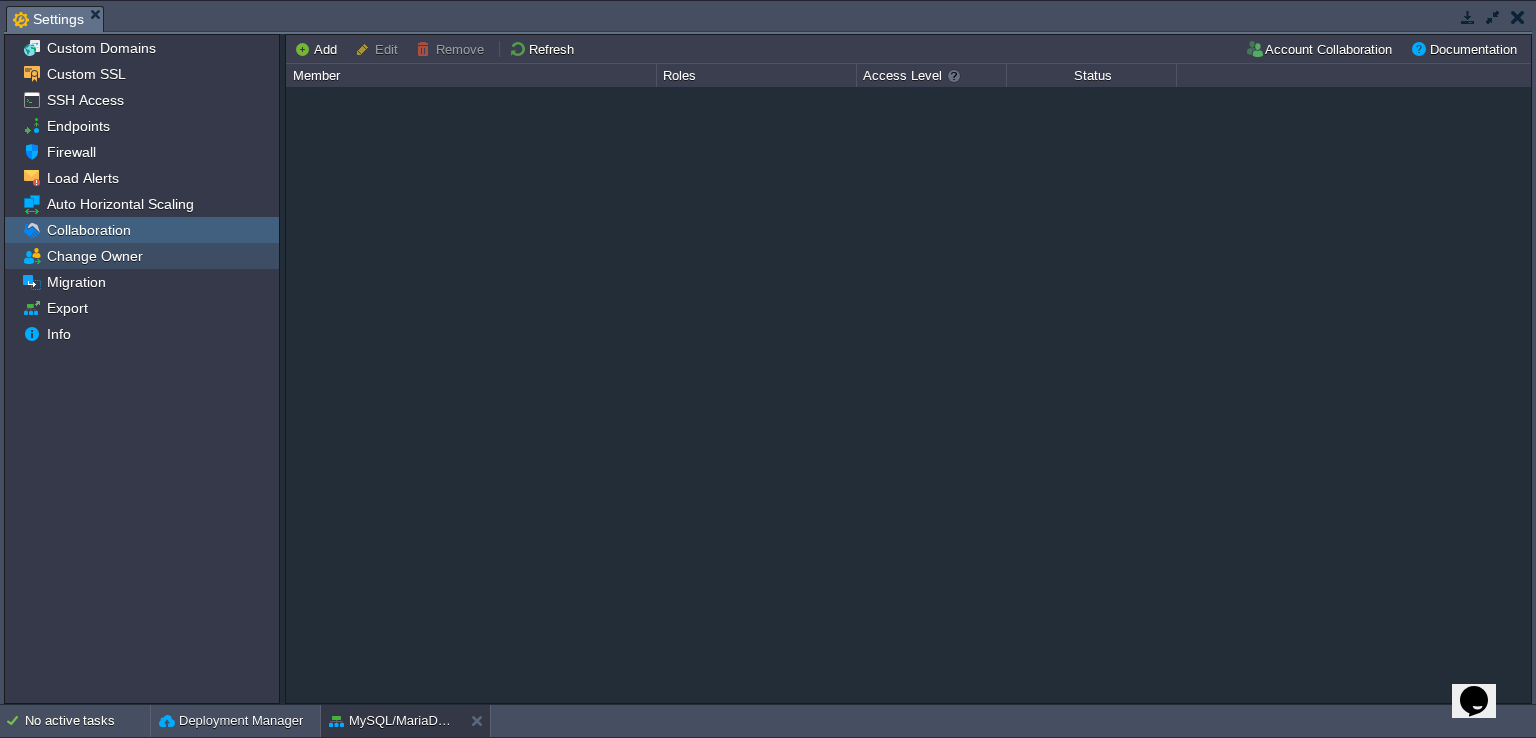 click on "Change Owner" at bounding box center (94, 256) 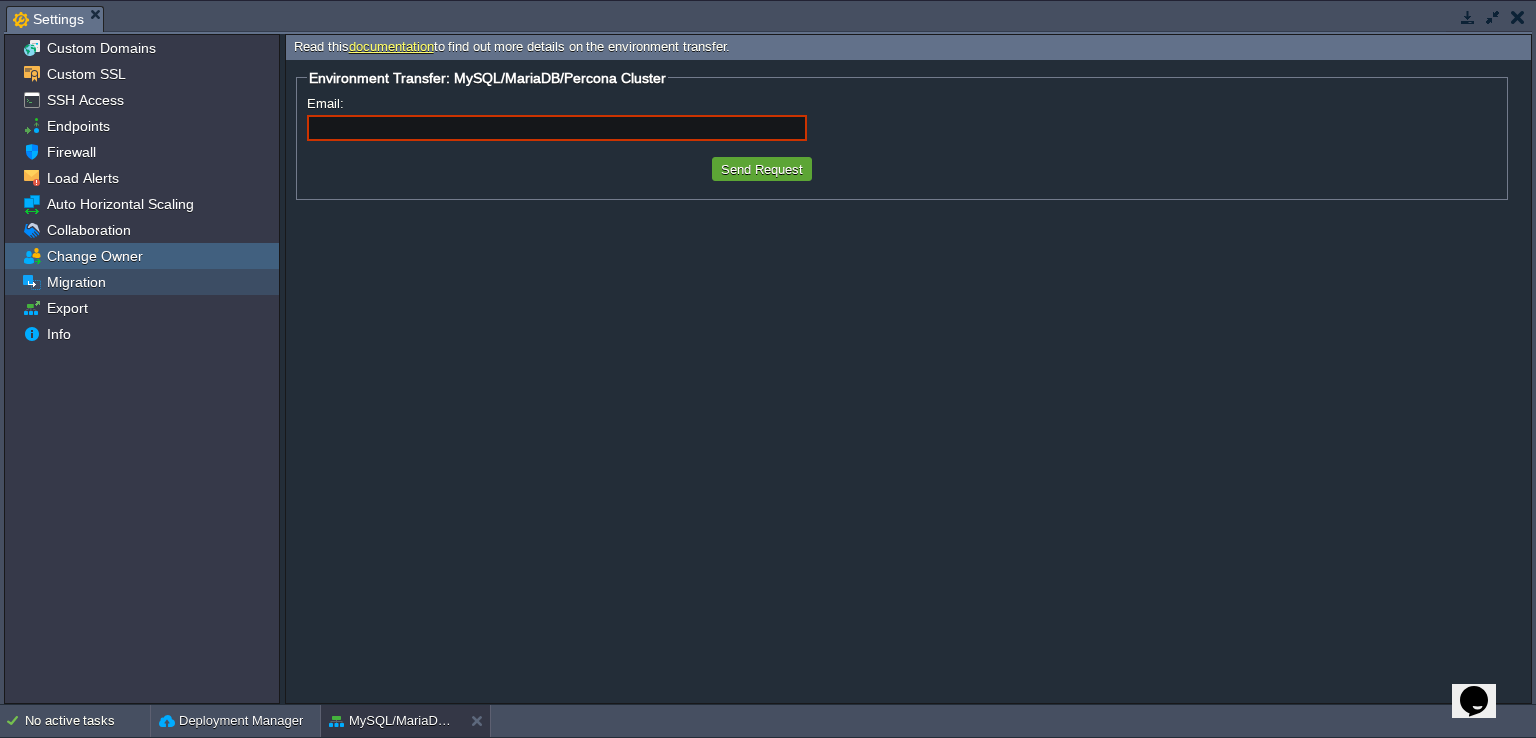 click on "Migration" at bounding box center (76, 282) 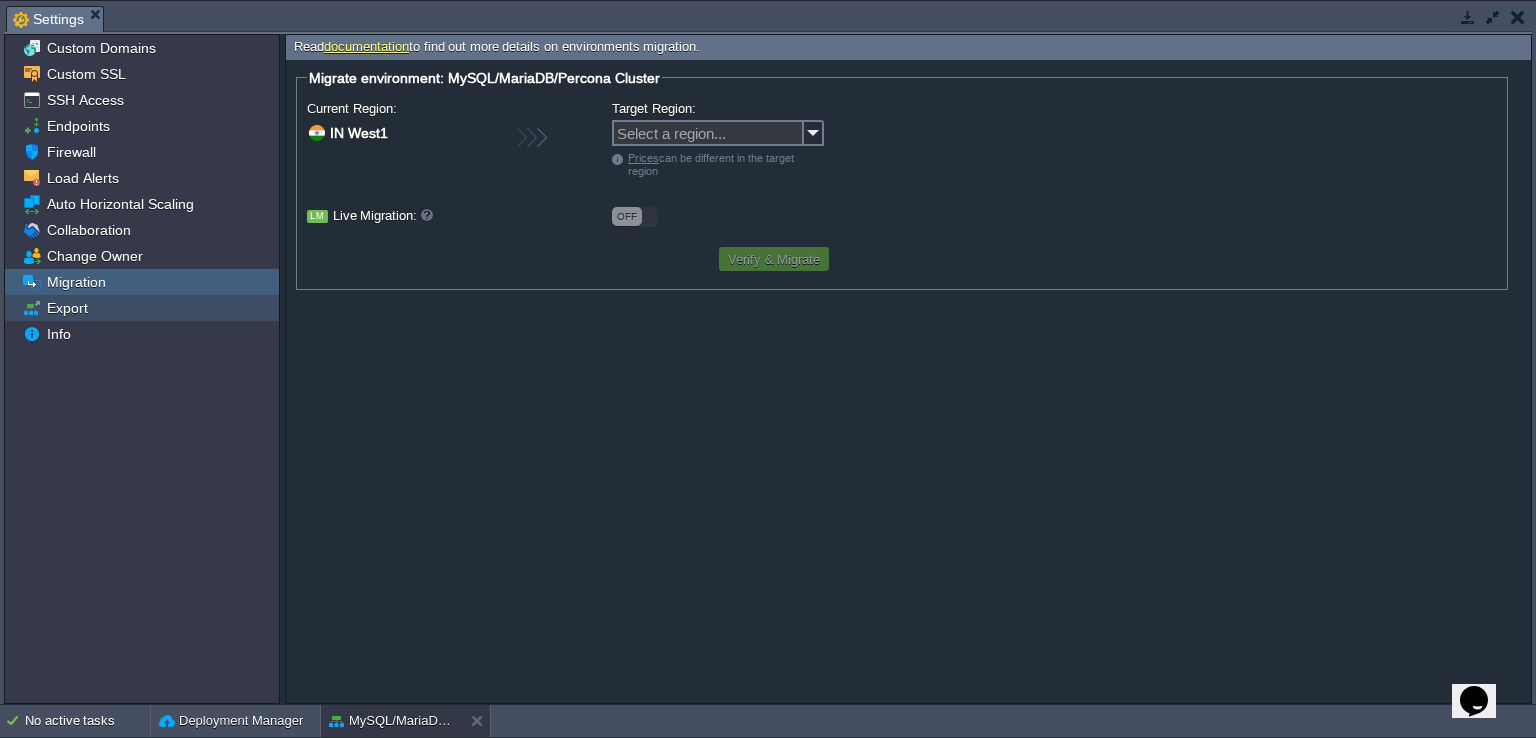 click on "Export" at bounding box center (67, 308) 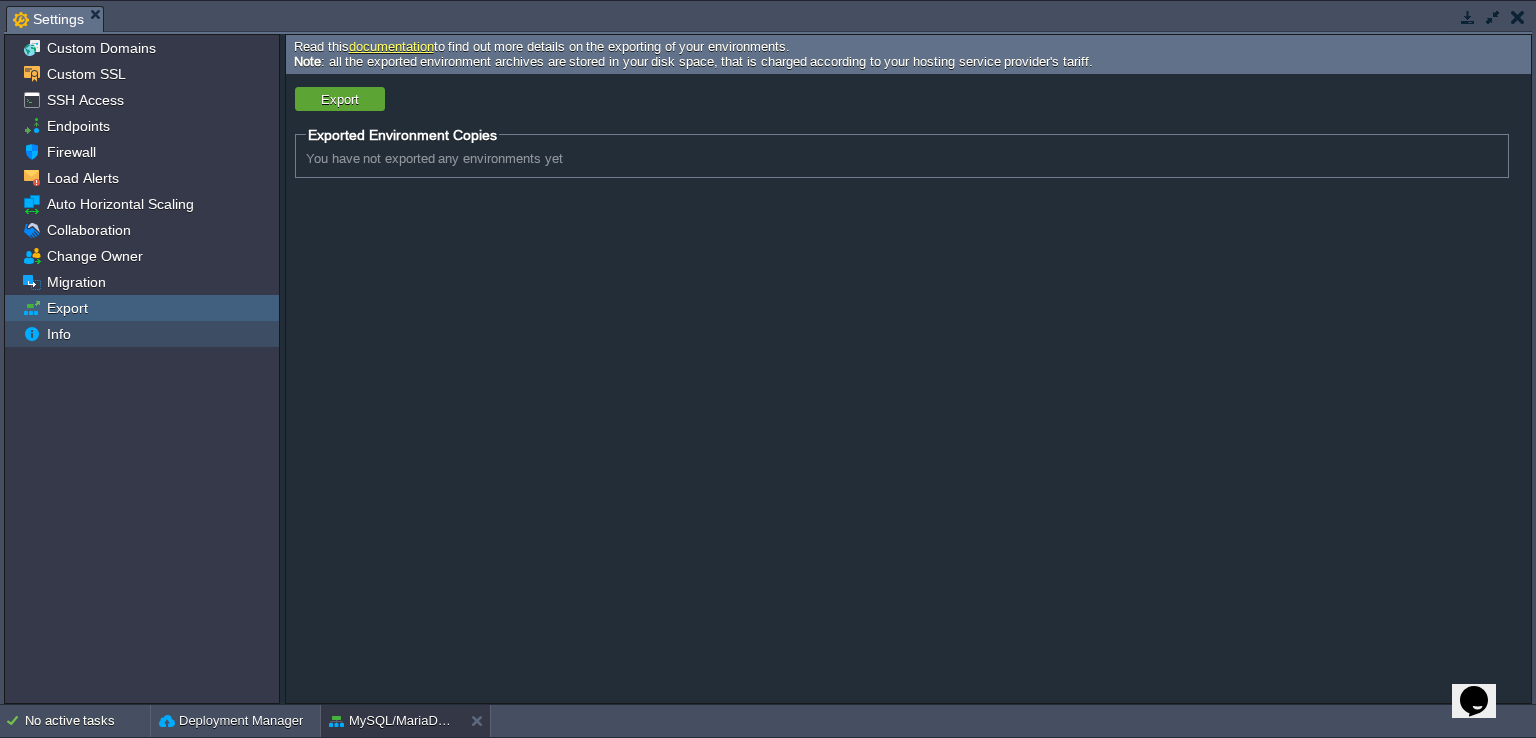 click on "Info" at bounding box center (58, 334) 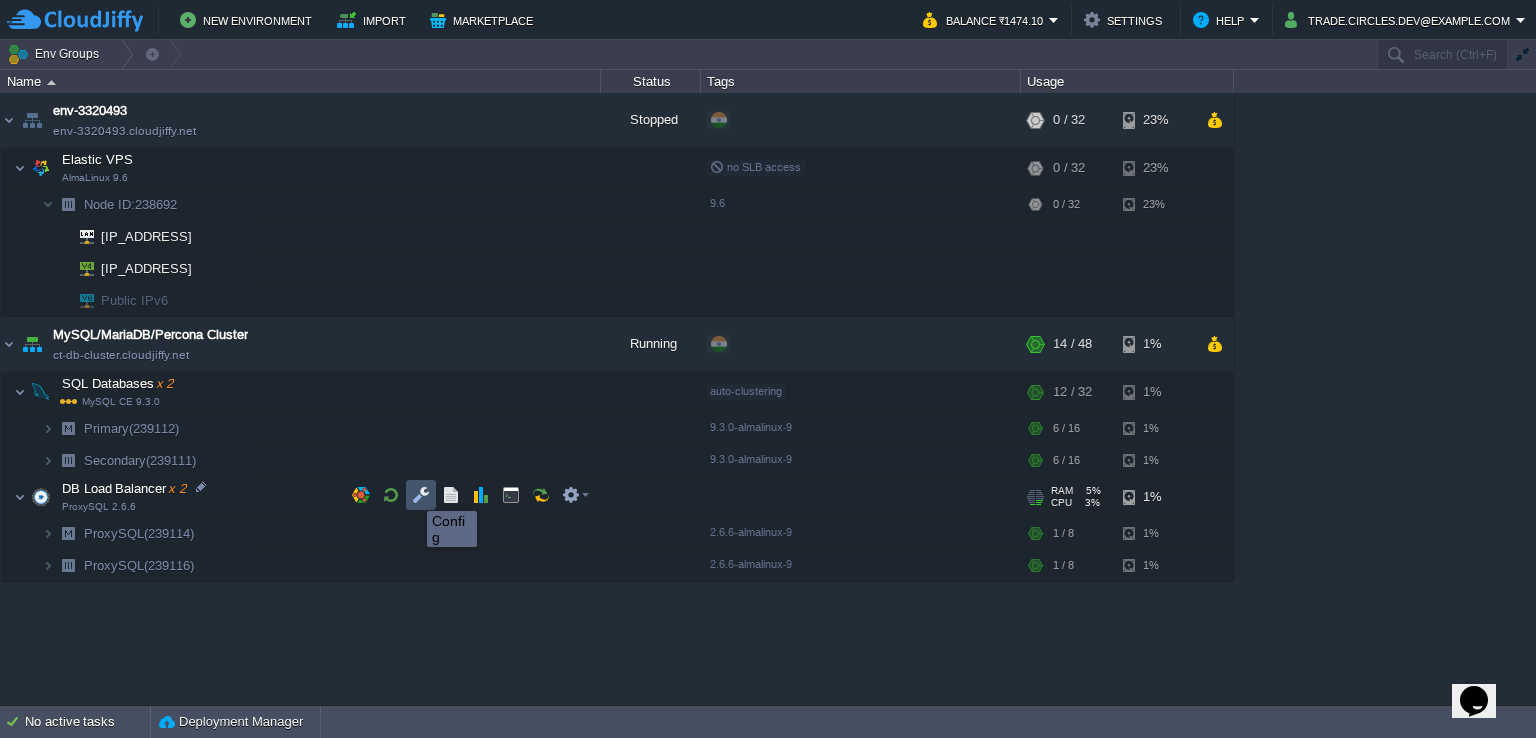 click at bounding box center [421, 495] 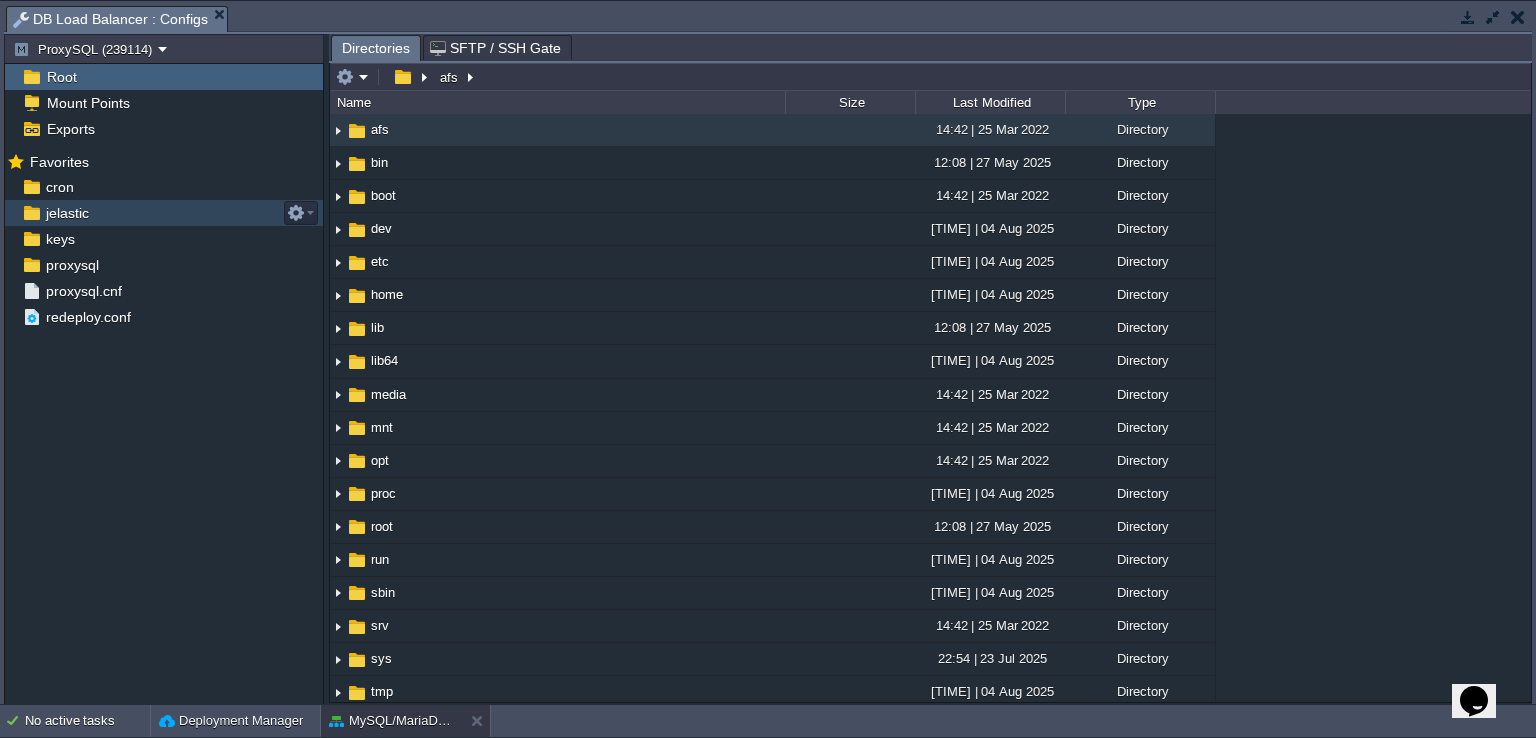 click on "jelastic" at bounding box center [164, 213] 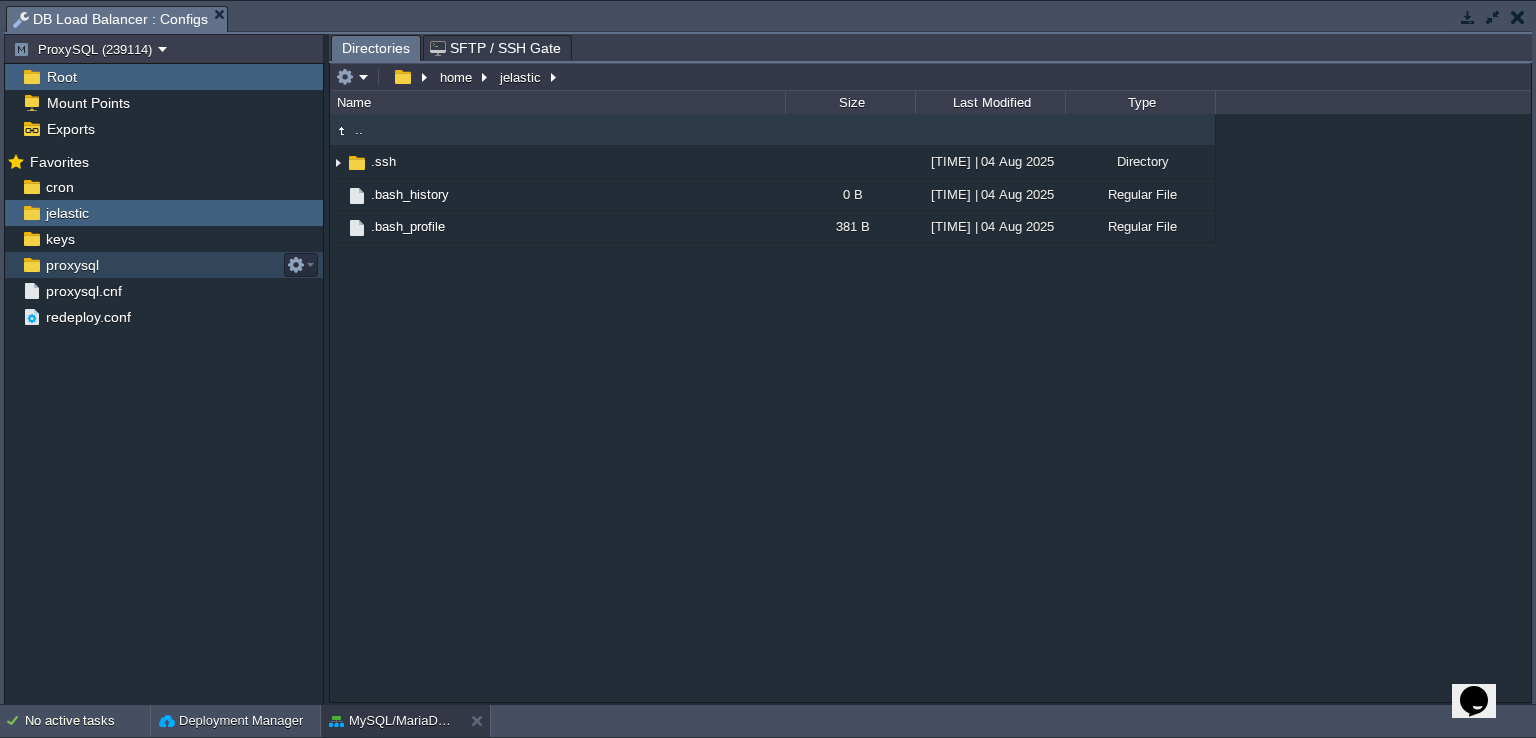 click on "proxysql" at bounding box center [72, 265] 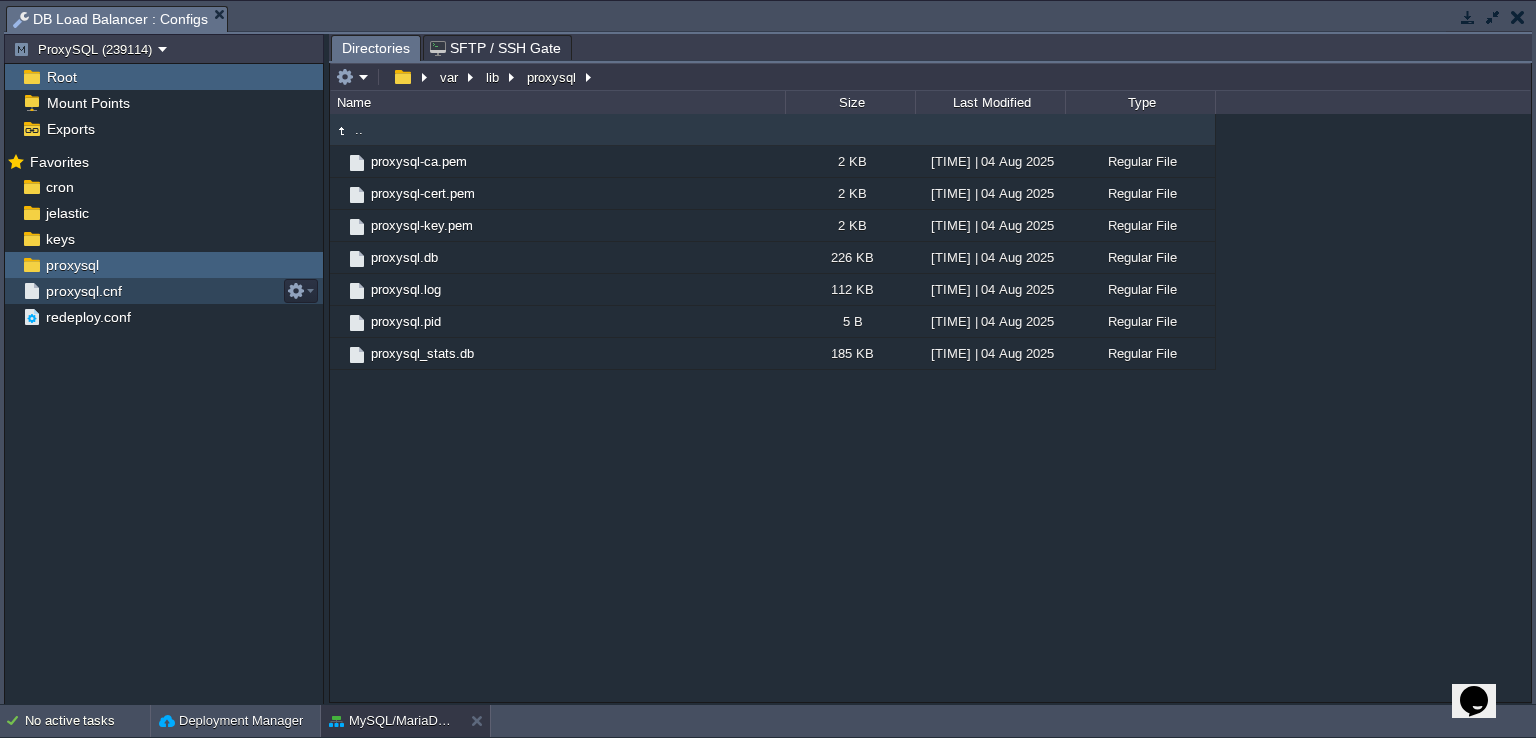click on "proxysql.cnf" at bounding box center [83, 291] 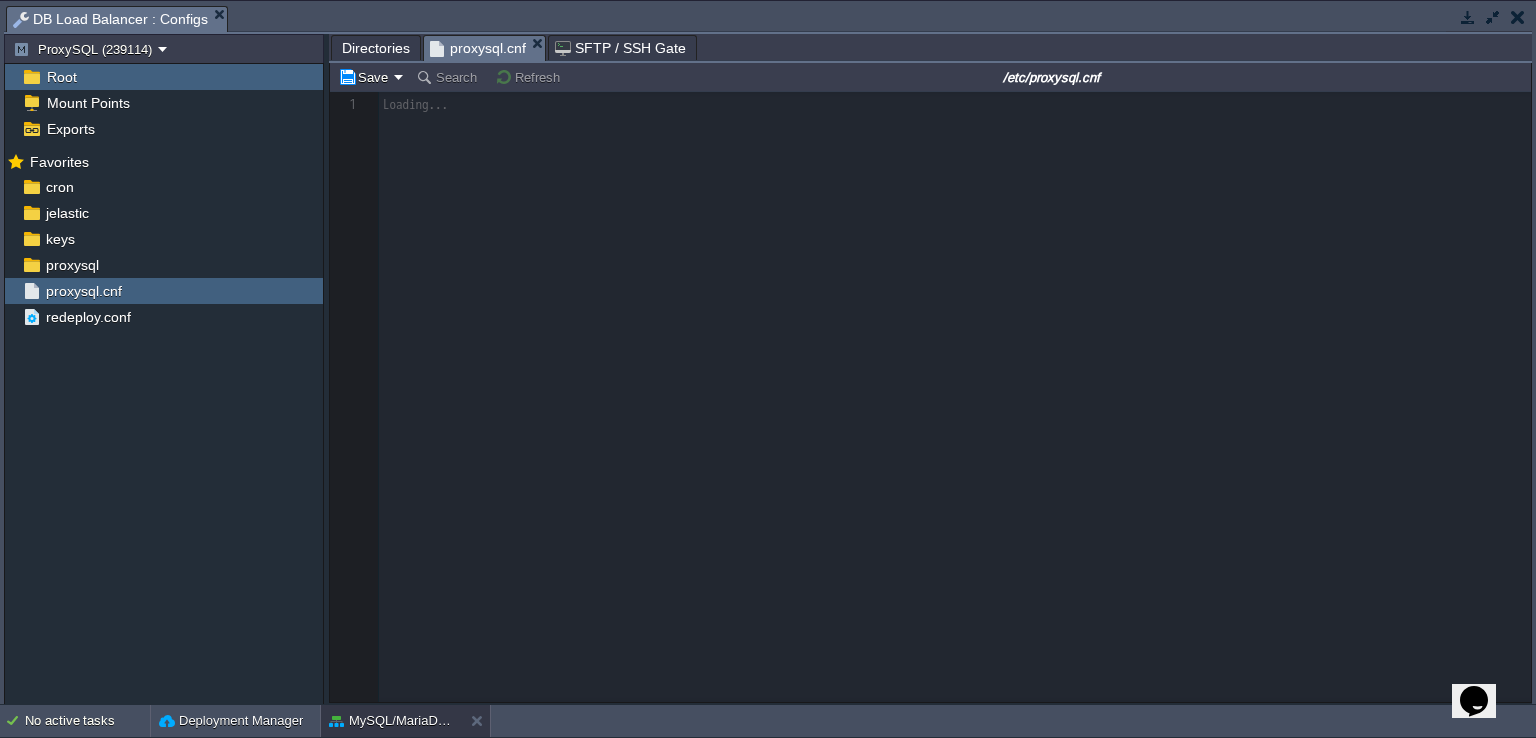 scroll, scrollTop: 6, scrollLeft: 0, axis: vertical 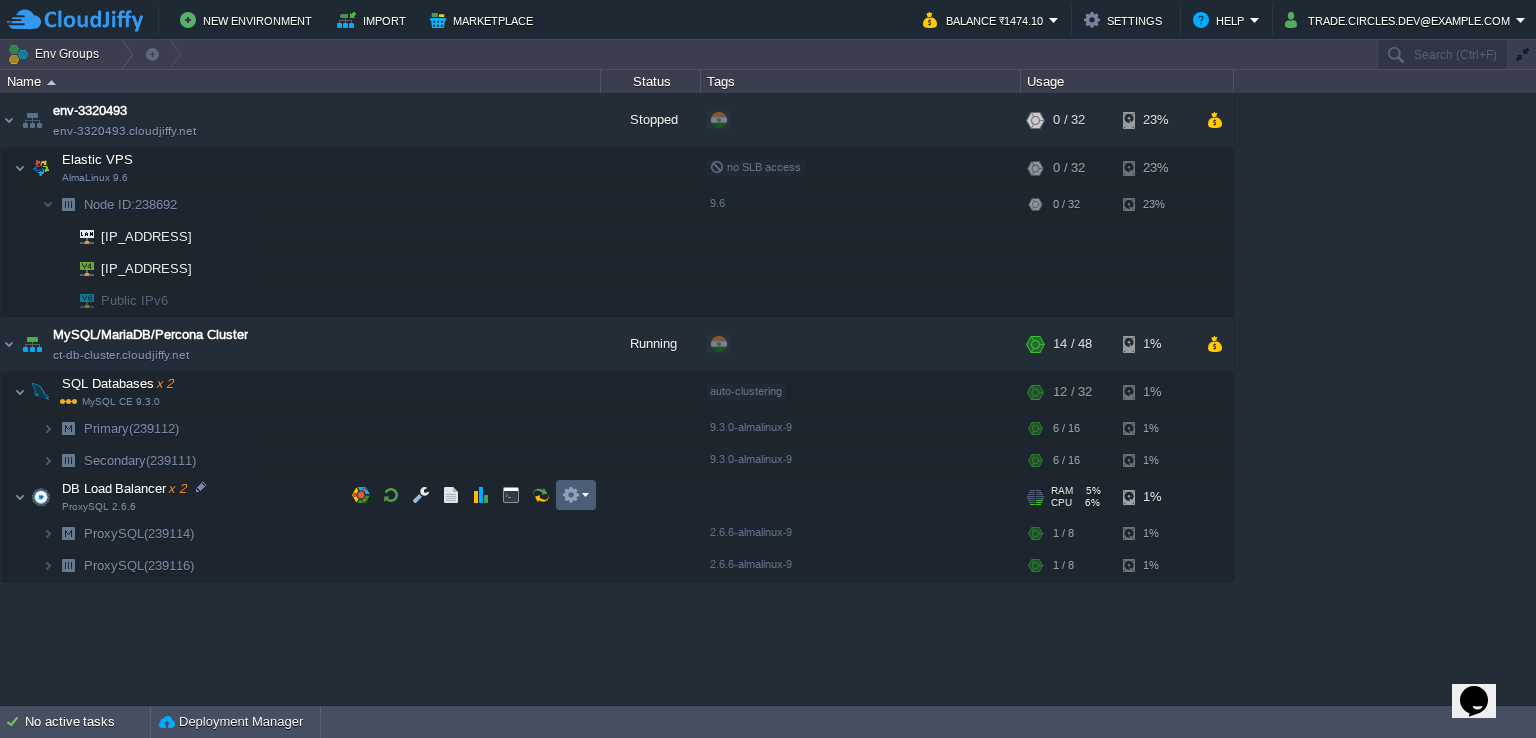 click at bounding box center [576, 495] 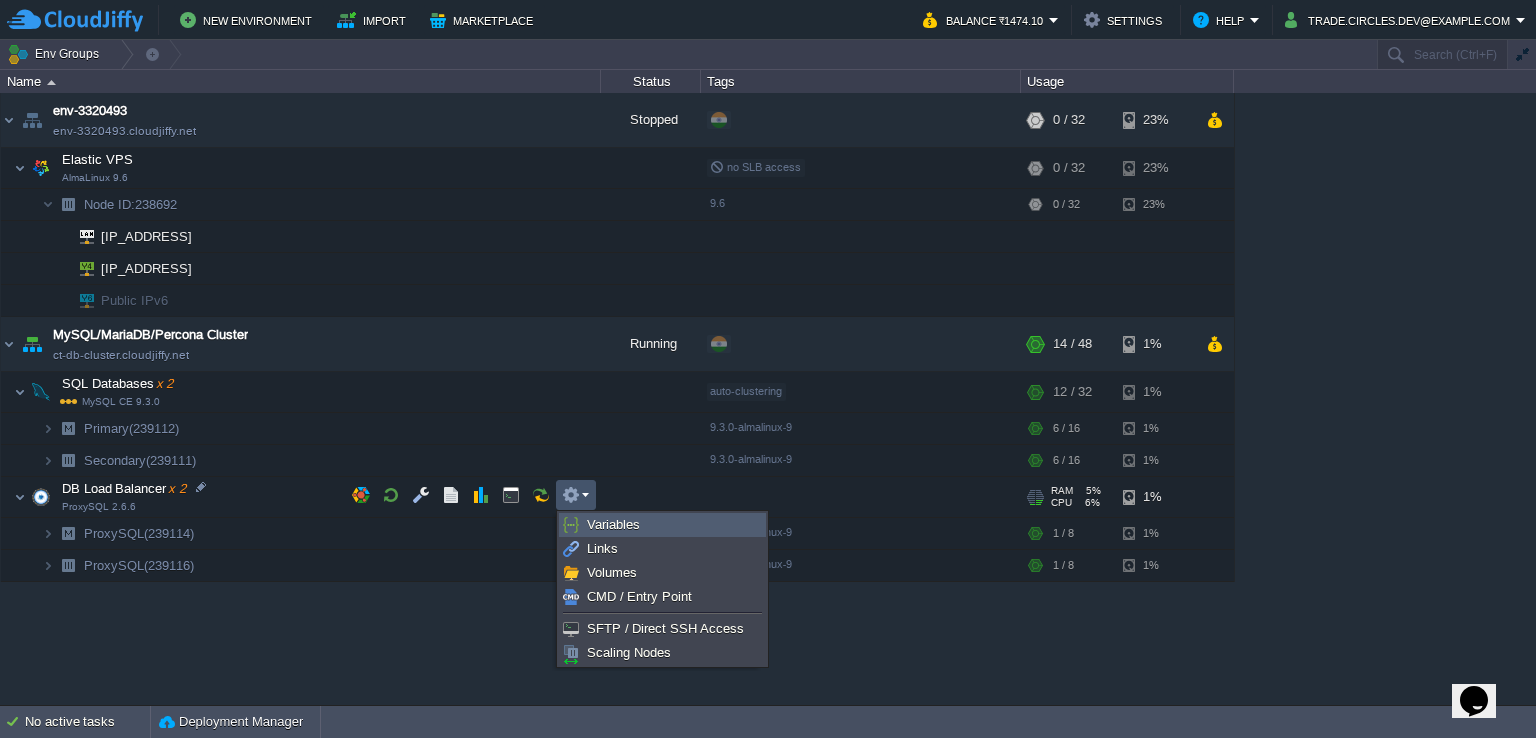 click on "Variables" at bounding box center (613, 524) 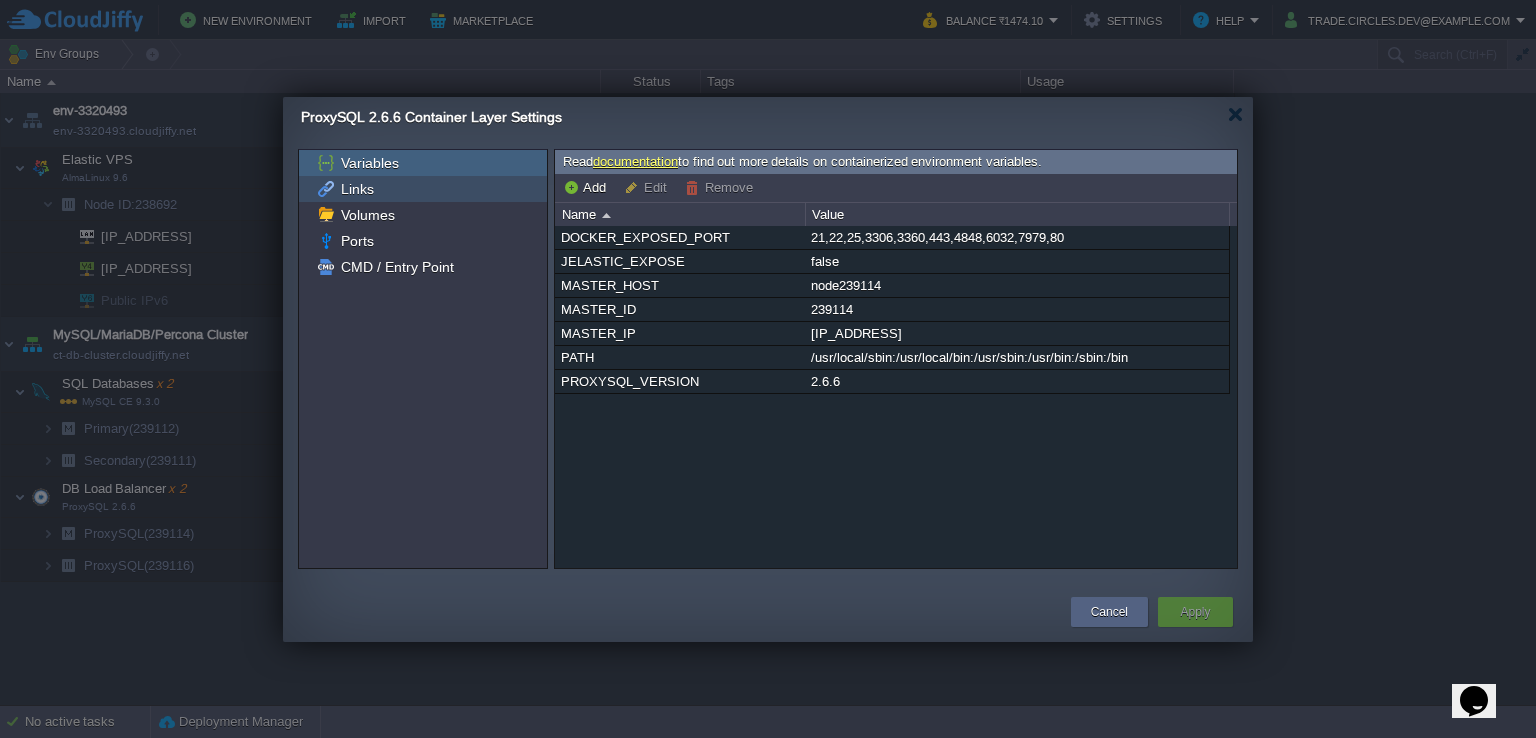 click on "Links" at bounding box center (357, 189) 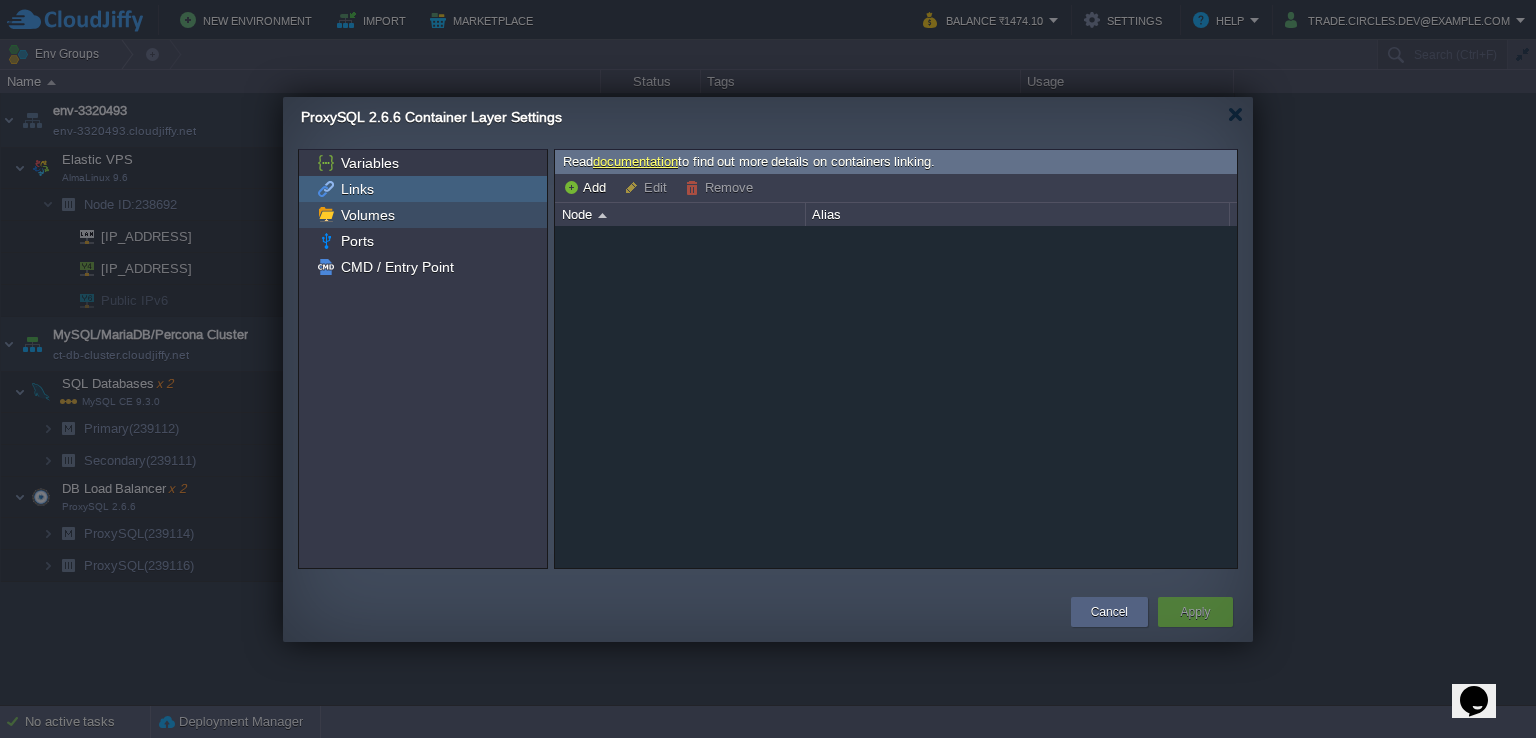 click on "Volumes" at bounding box center [367, 215] 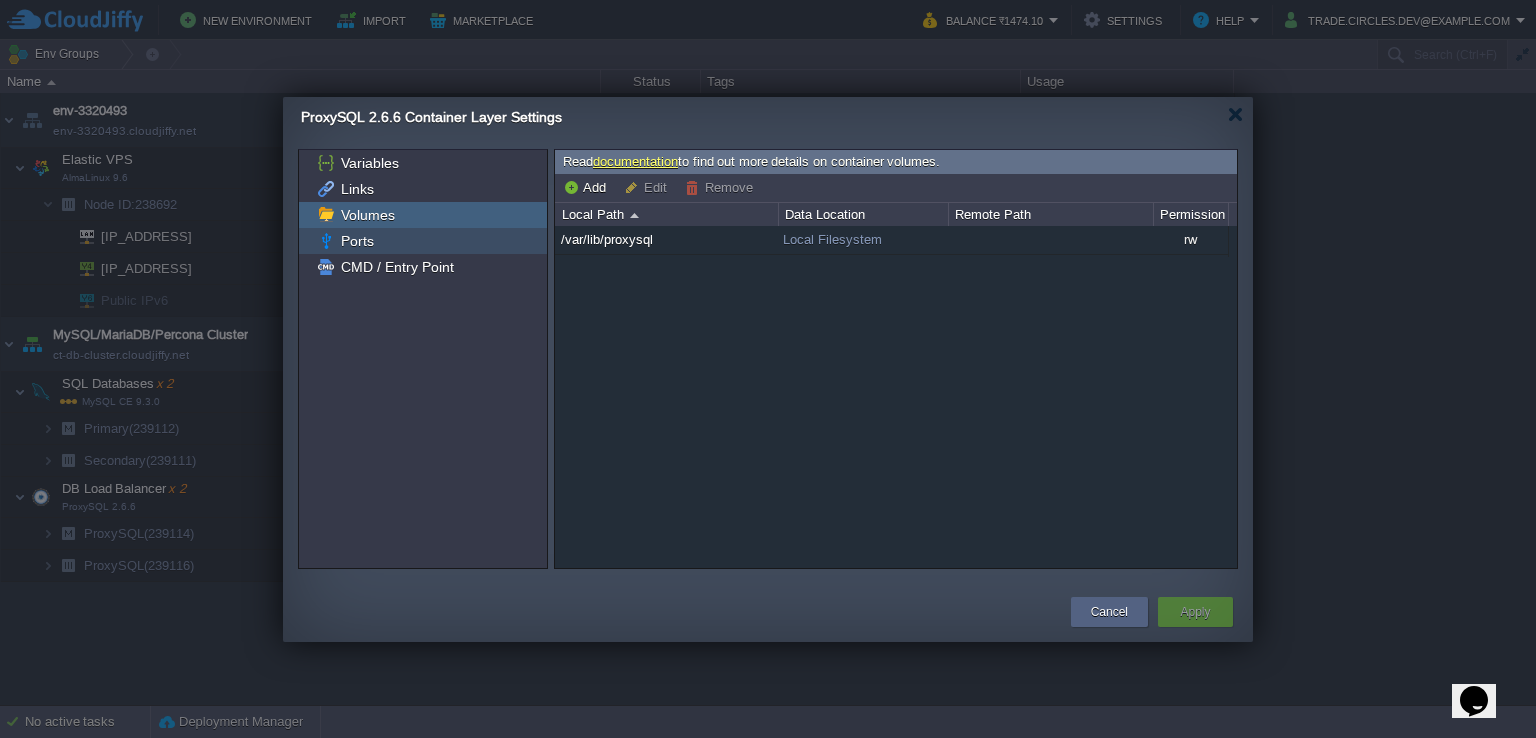 click on "Ports" at bounding box center (357, 241) 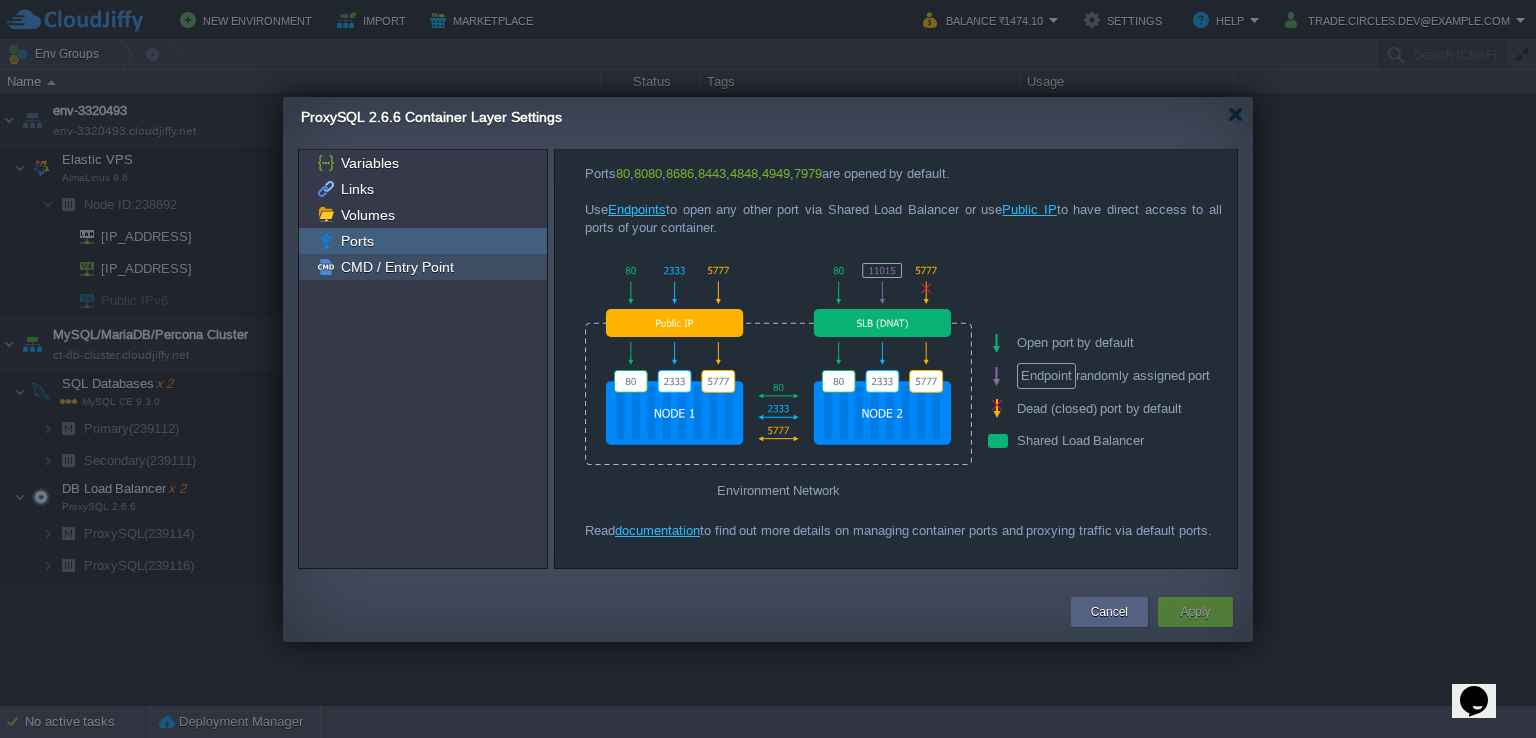click on "CMD / Entry Point" at bounding box center (397, 267) 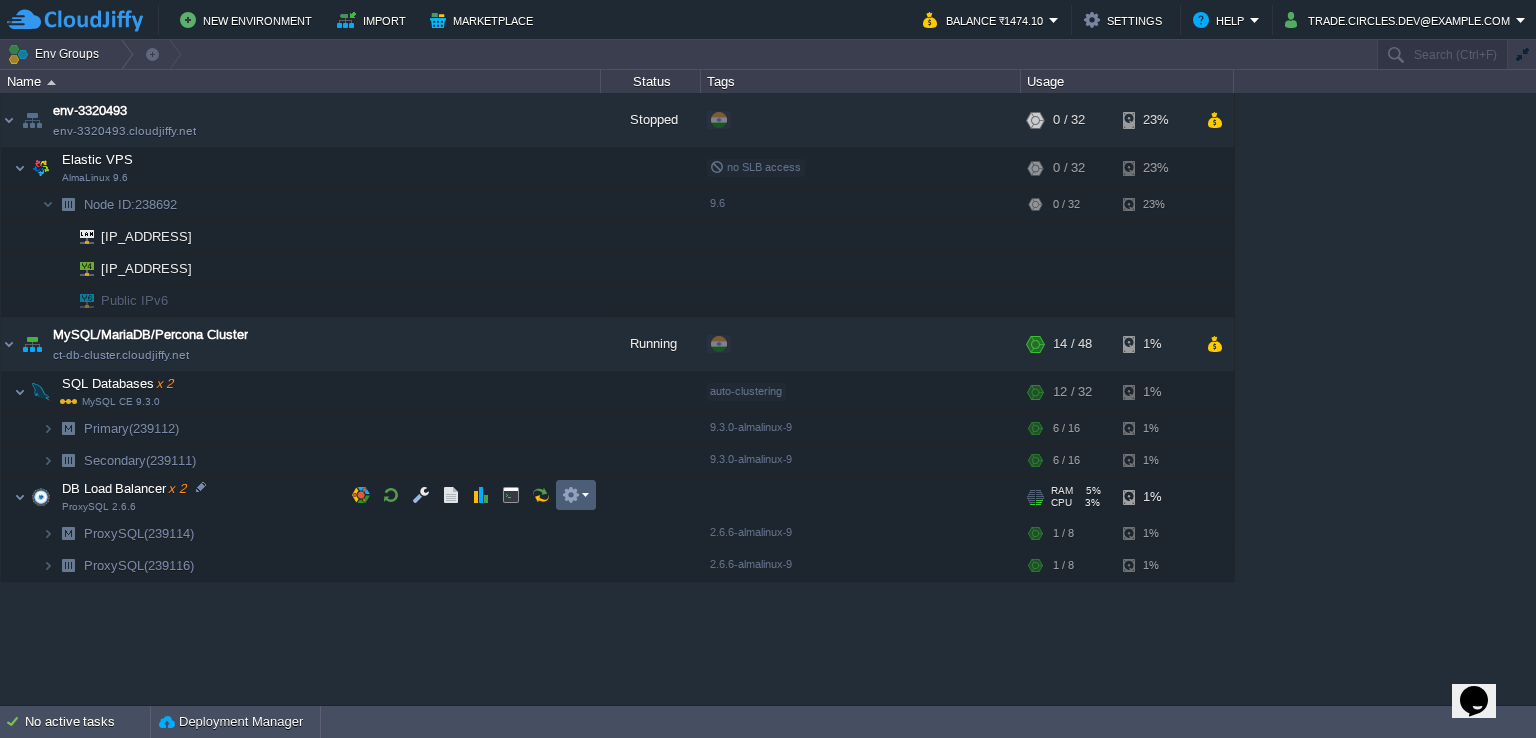 click at bounding box center (576, 495) 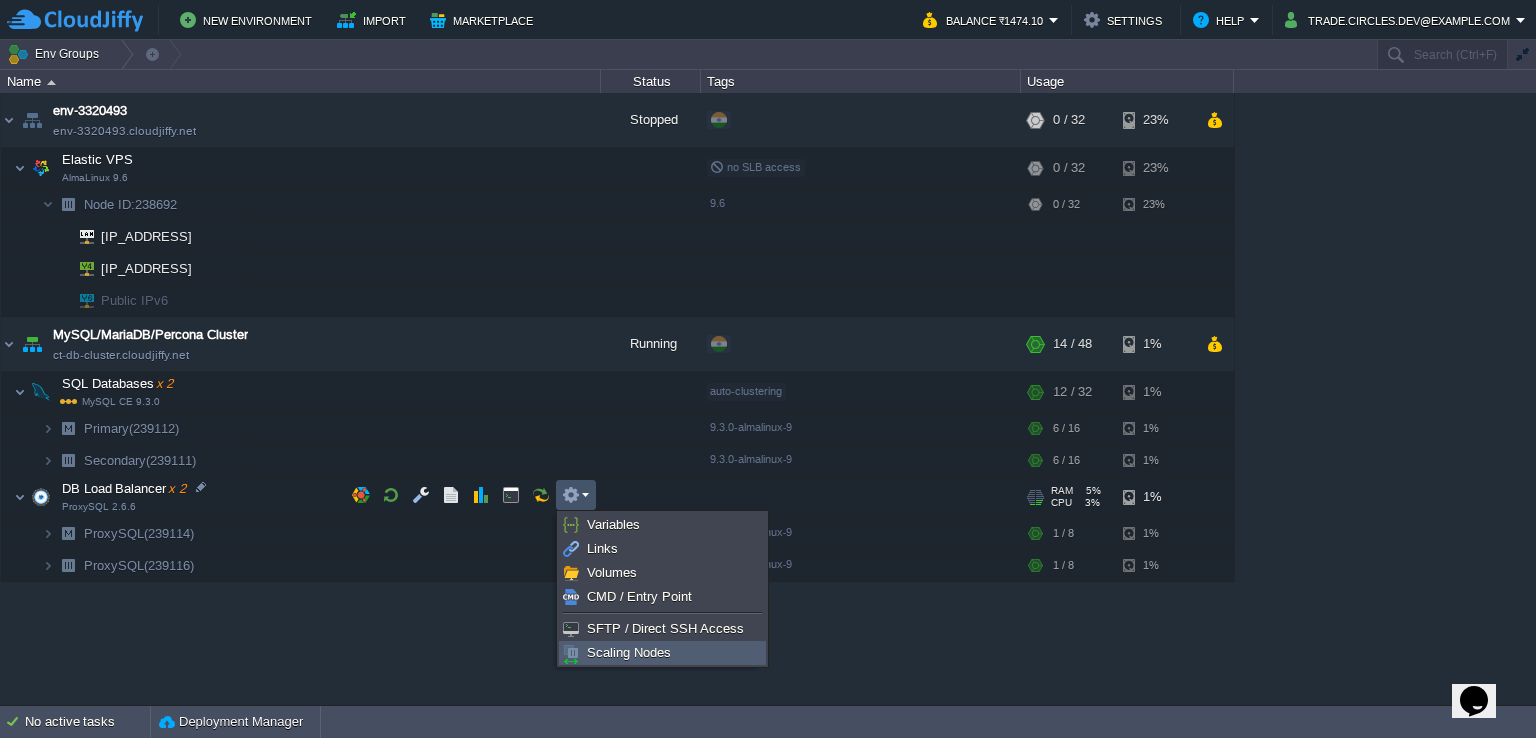 click on "Scaling Nodes" at bounding box center [629, 652] 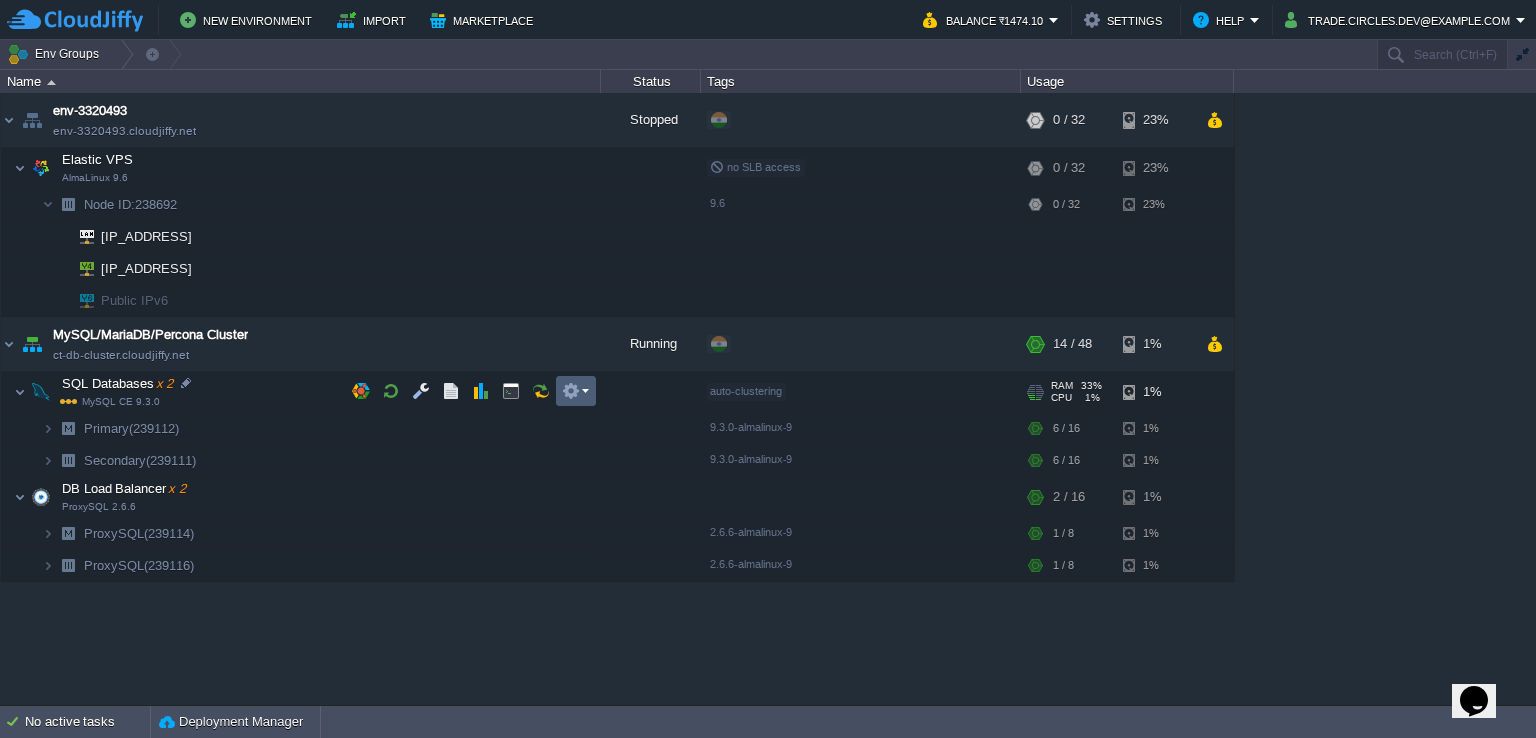 click at bounding box center (576, 391) 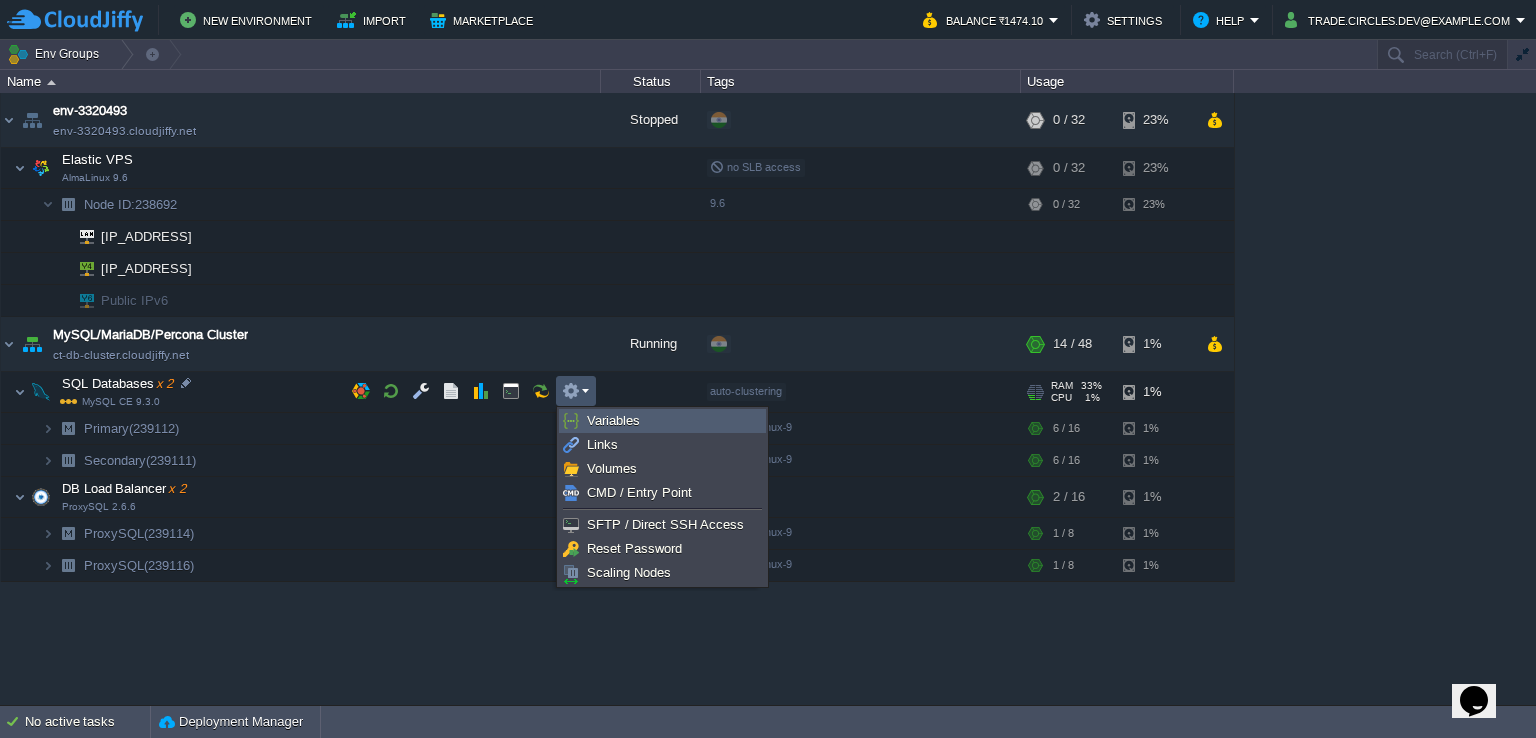 click on "Variables" at bounding box center [613, 420] 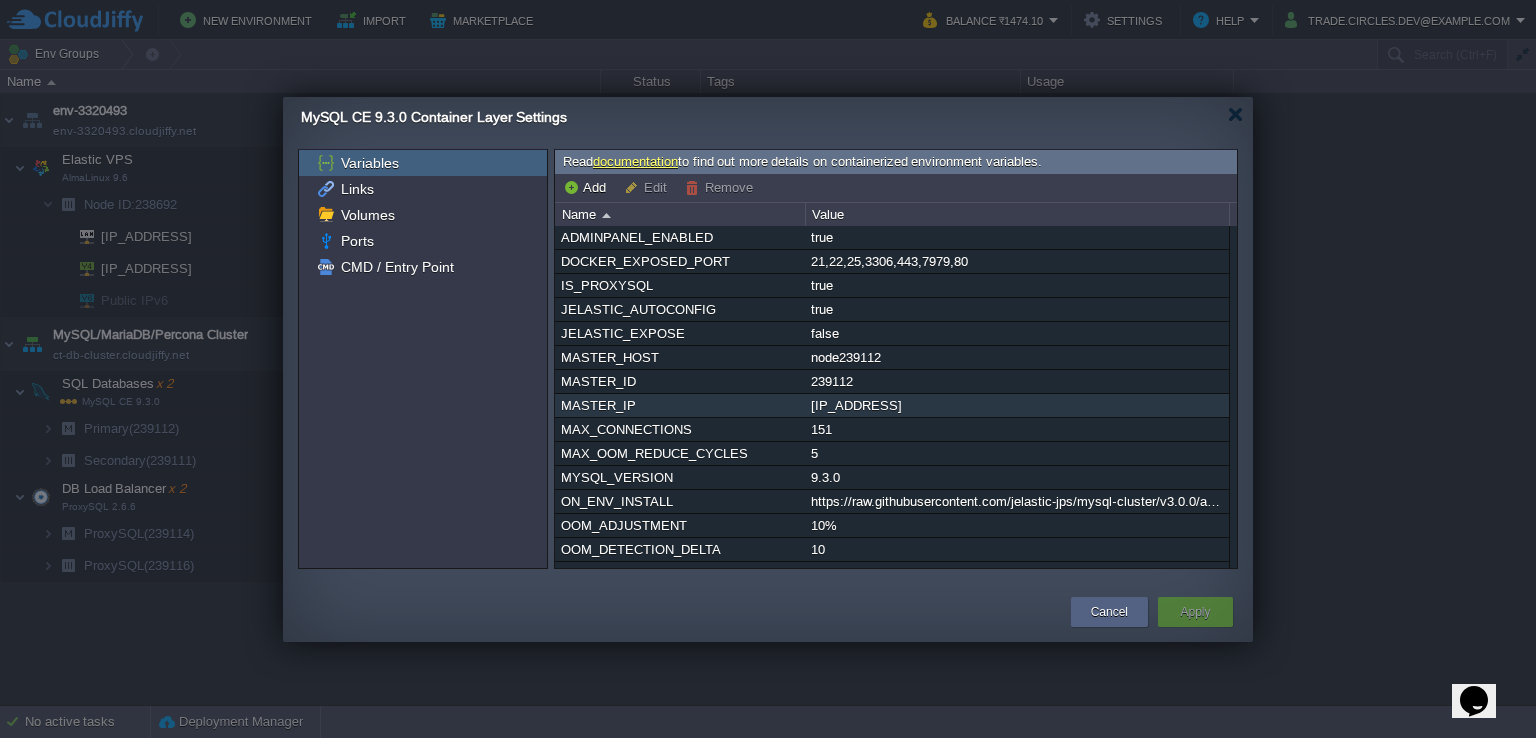 scroll, scrollTop: 184, scrollLeft: 0, axis: vertical 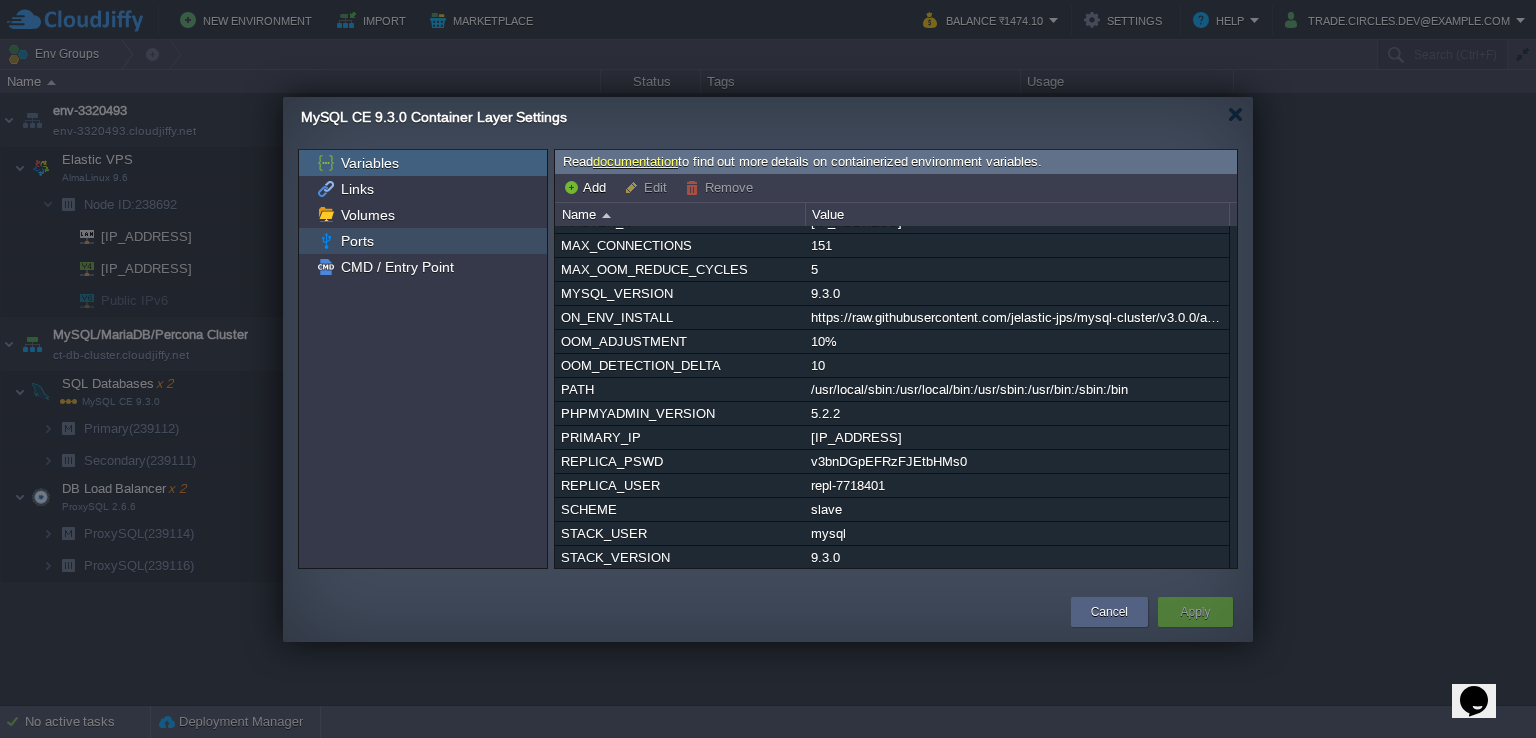 click on "Ports" at bounding box center [357, 241] 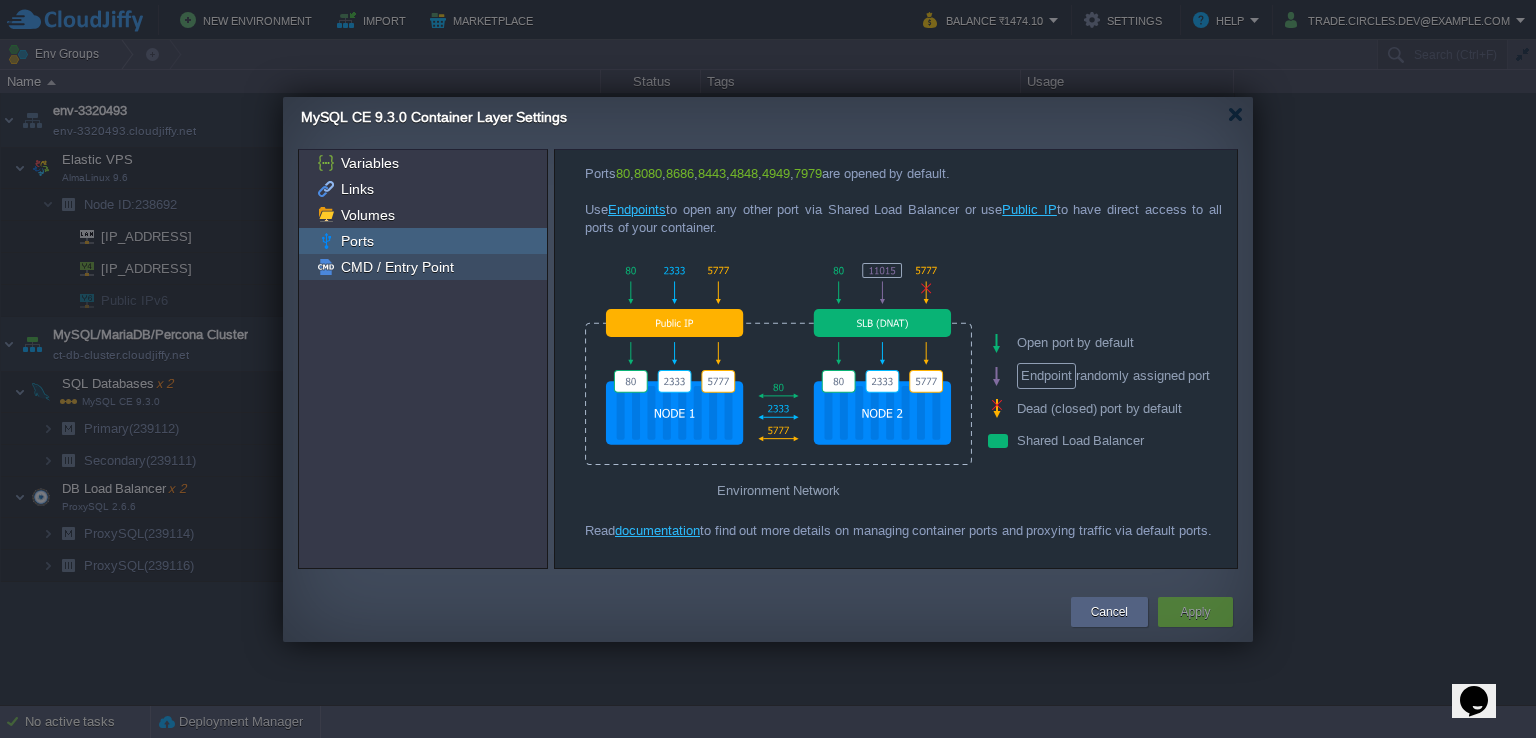 click on "CMD / Entry Point" at bounding box center (397, 267) 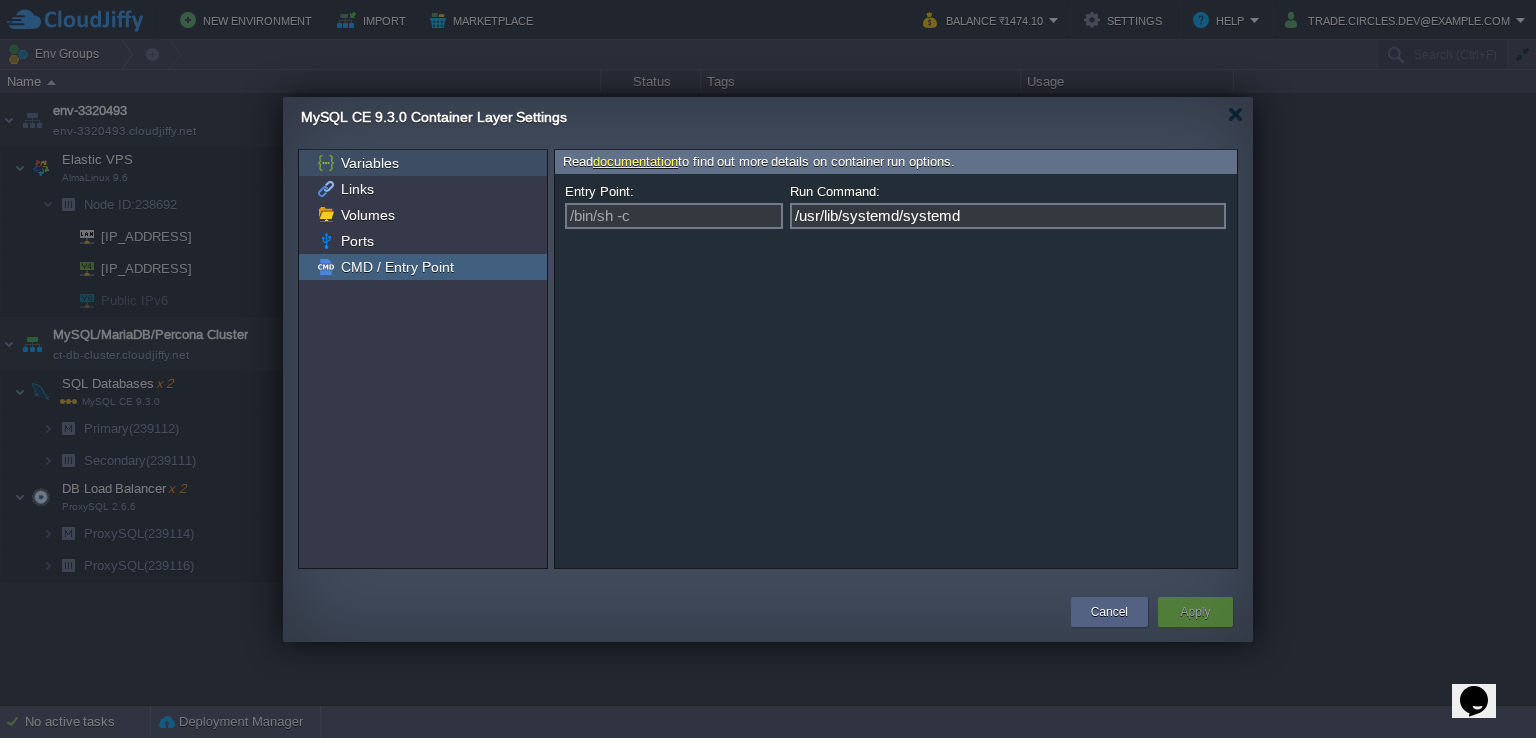 click on "Variables" at bounding box center (369, 163) 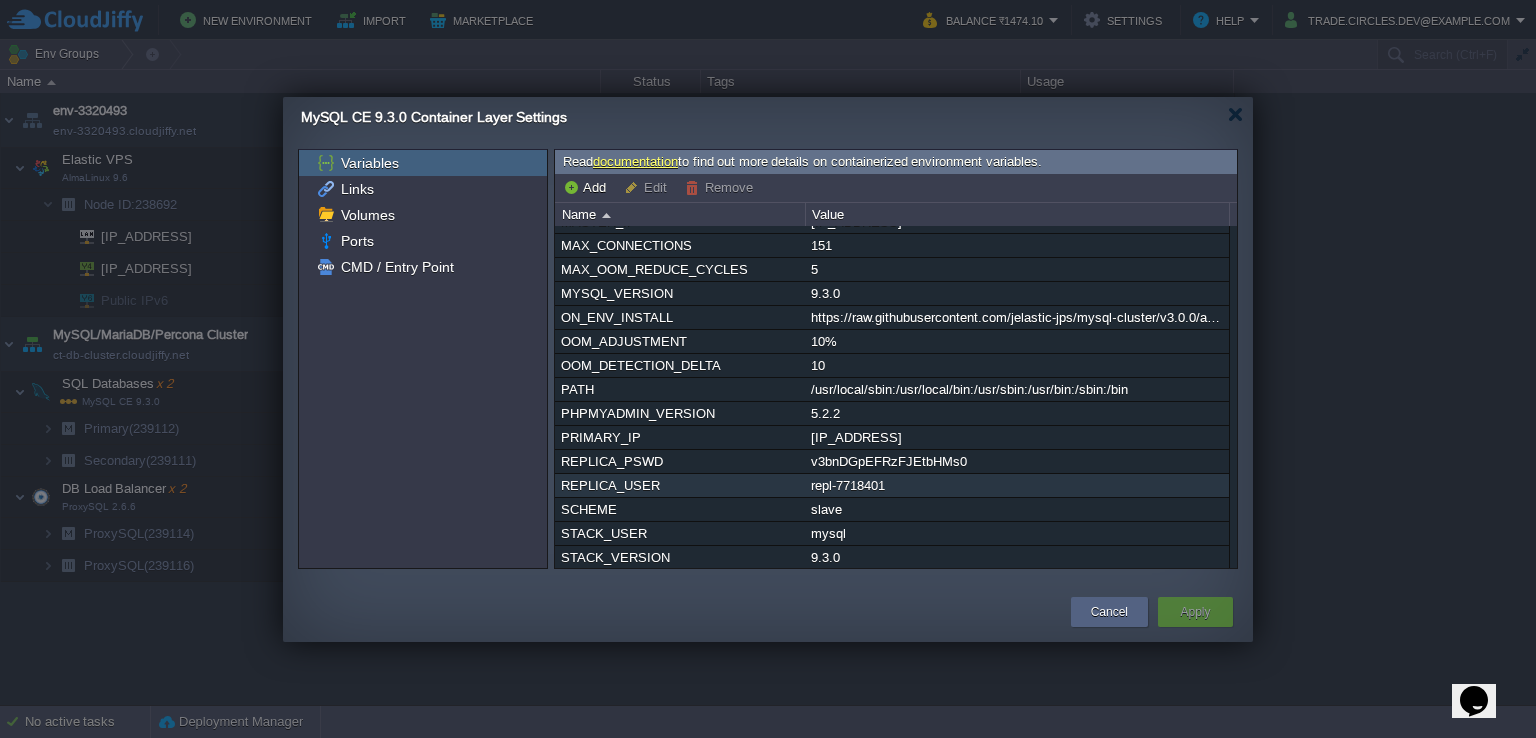 scroll, scrollTop: 0, scrollLeft: 0, axis: both 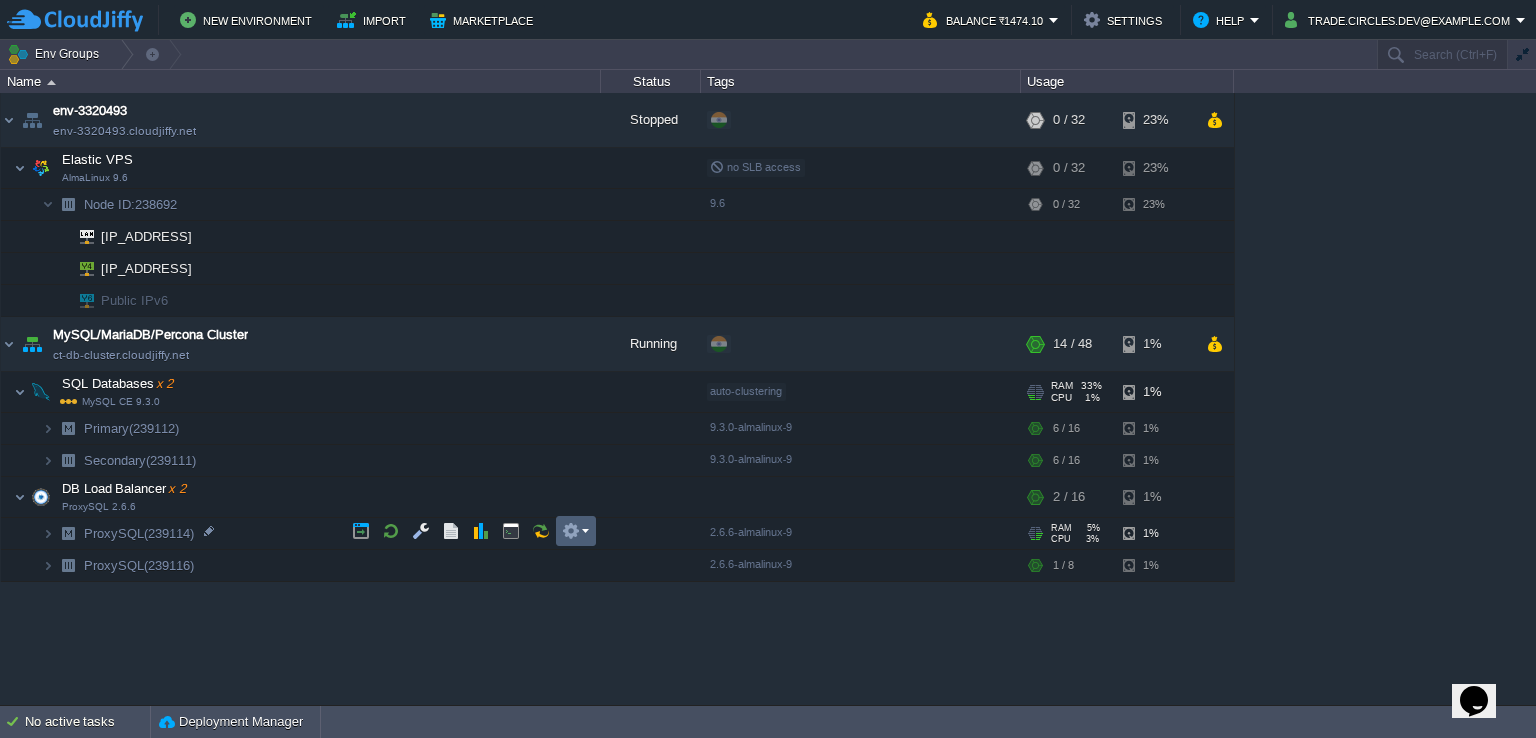 click at bounding box center [576, 531] 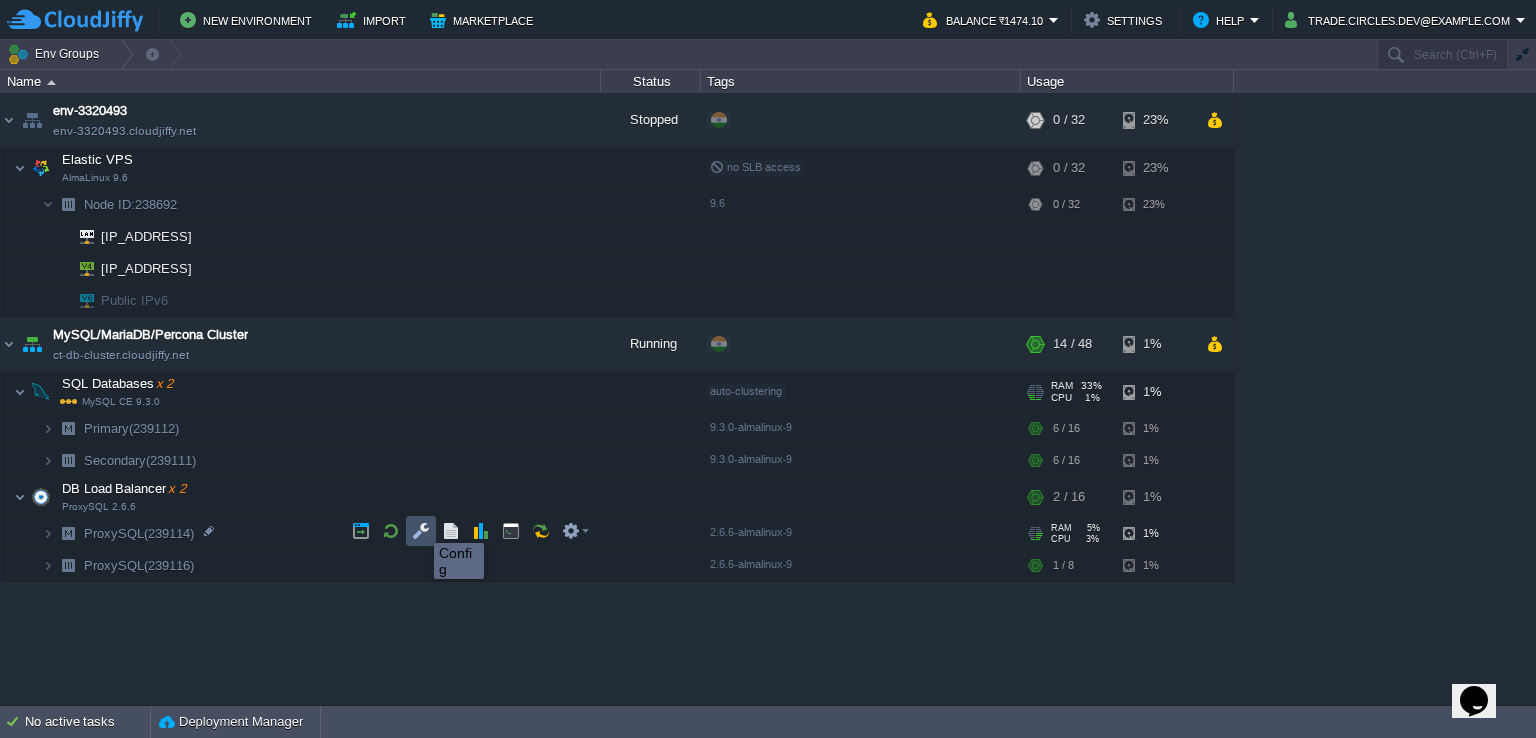 click at bounding box center (421, 531) 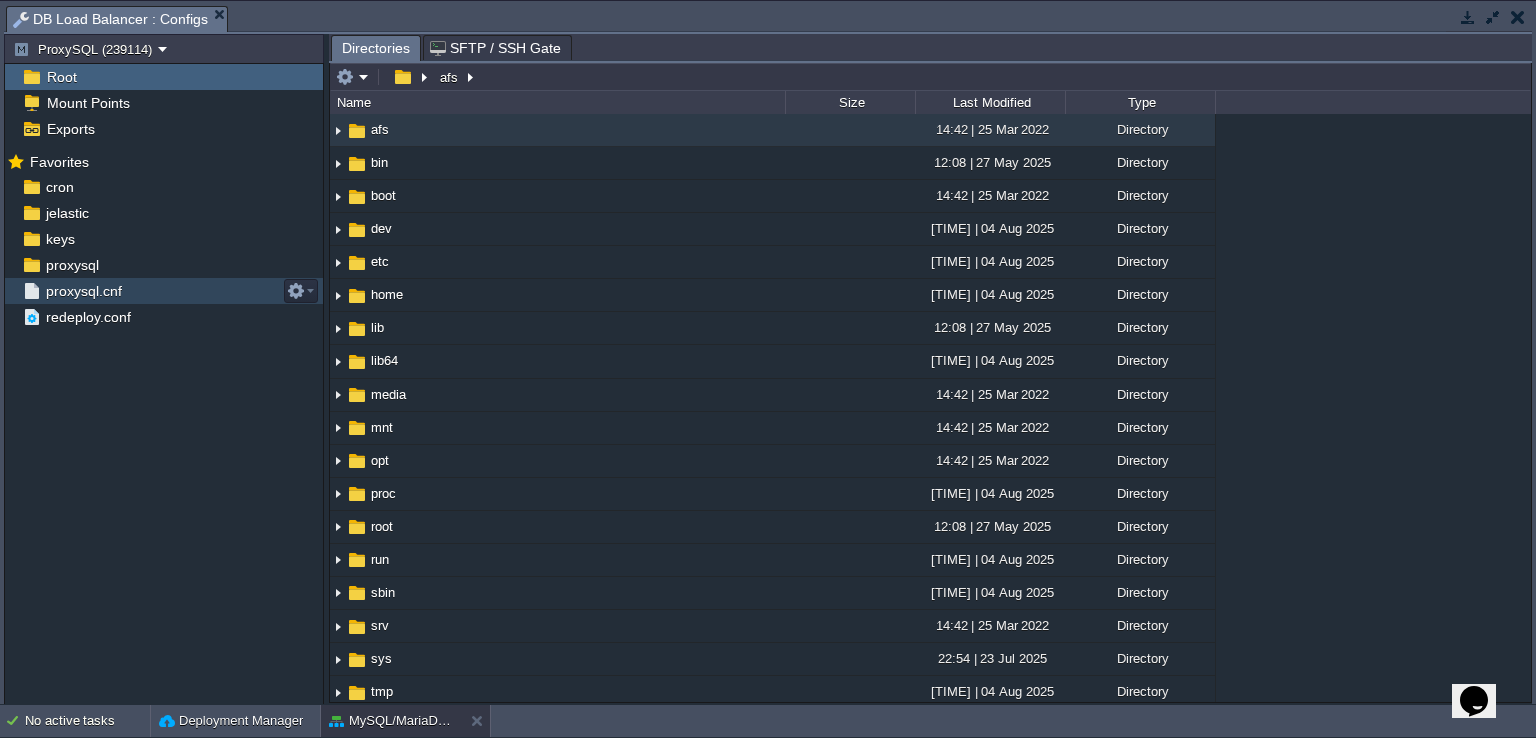 click on "proxysql.cnf" at bounding box center [83, 291] 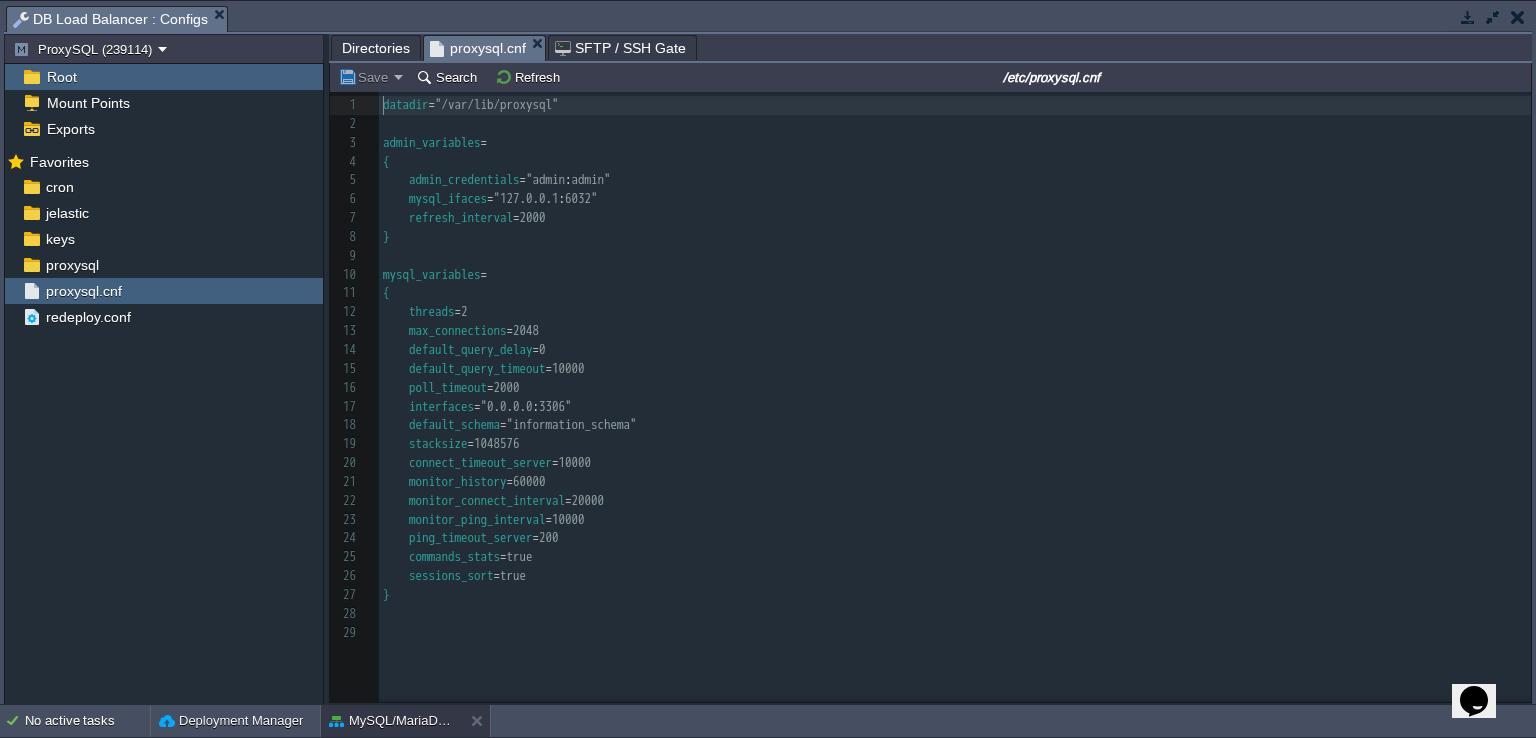scroll, scrollTop: 6, scrollLeft: 0, axis: vertical 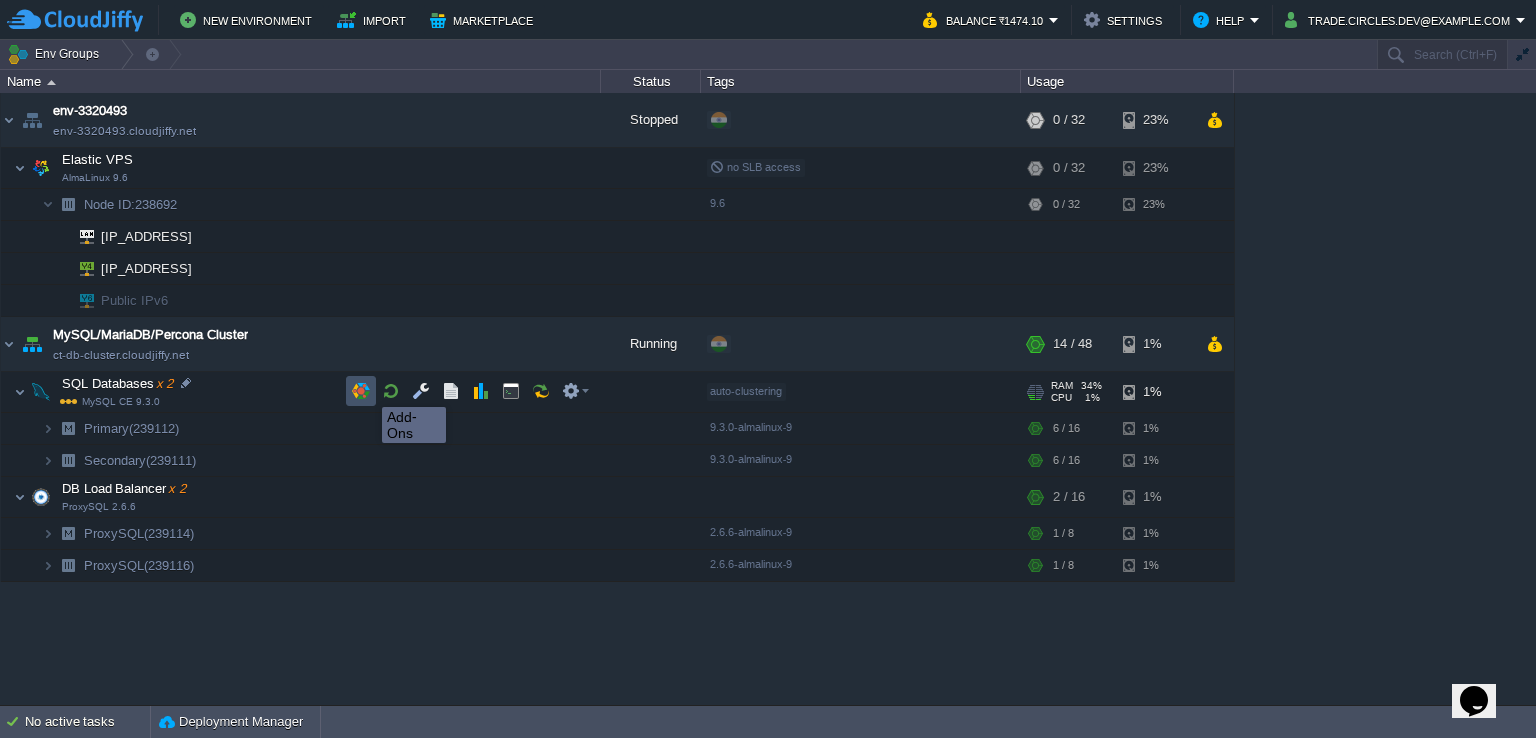click at bounding box center [361, 391] 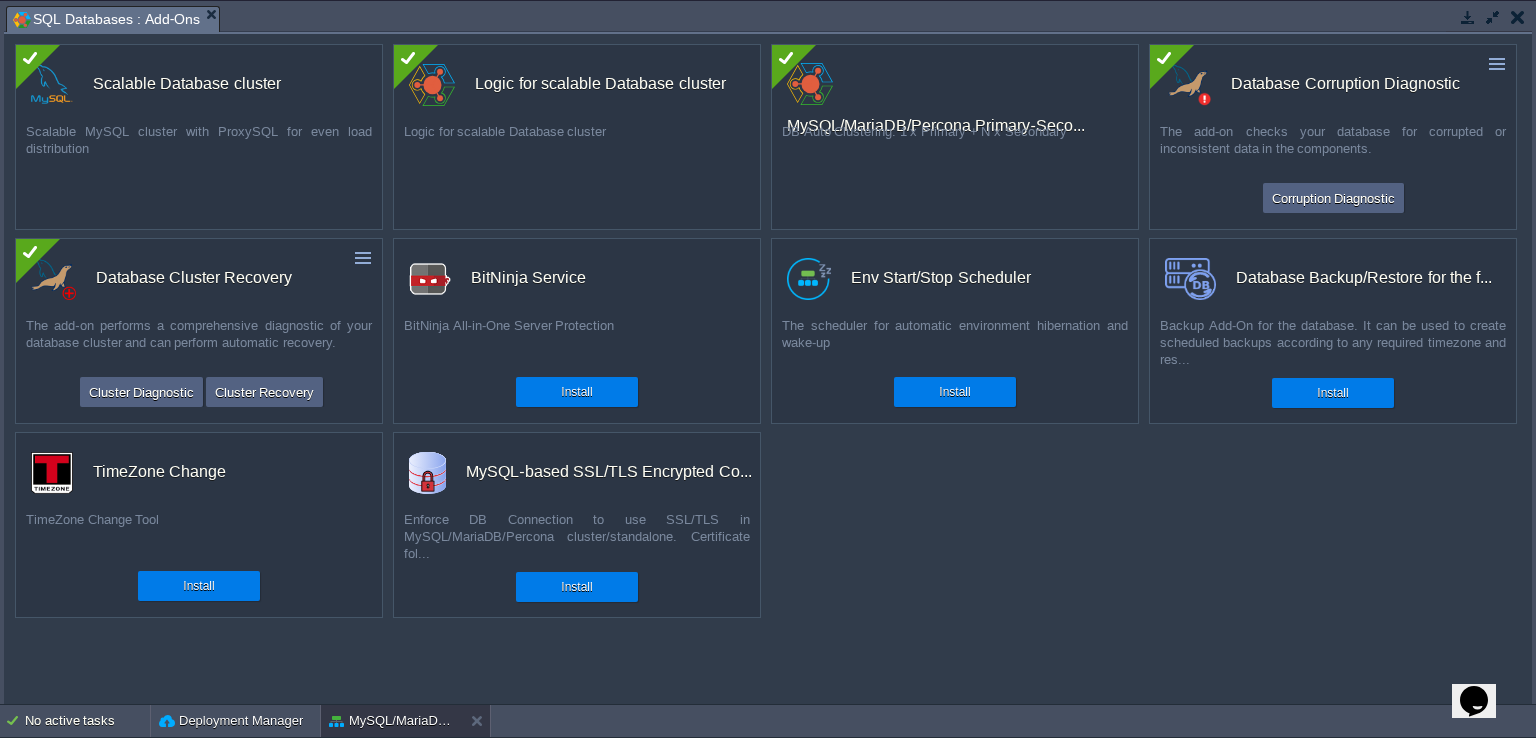 click on "custom MySQL-based SSL/TLS Encrypted Co... Enforce DB Connection to use SSL/TLS in MySQL/MariaDB/Percona cluster/standalone. Certificate fol... Install" at bounding box center [577, 525] 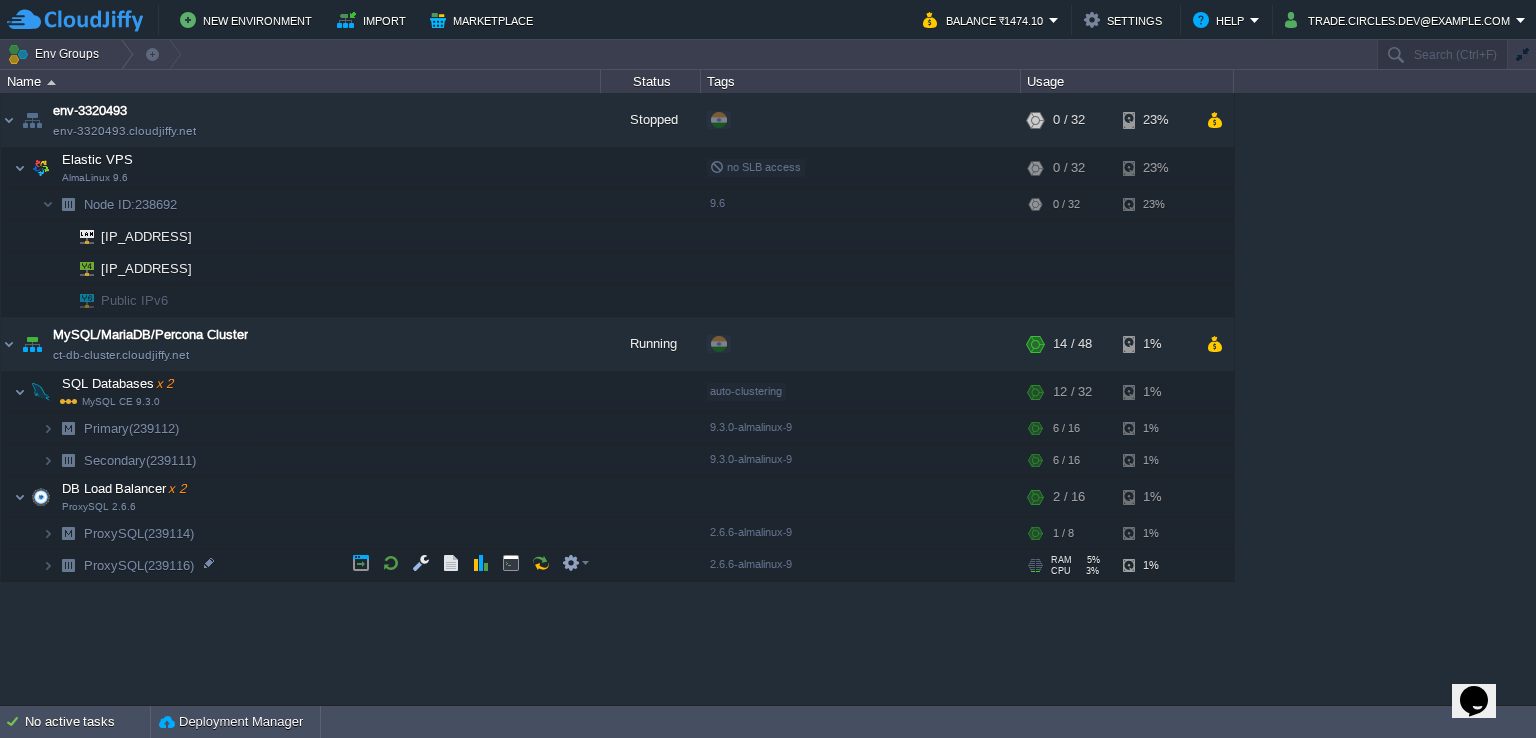 click on "env-8210909" at bounding box center (768, 399) 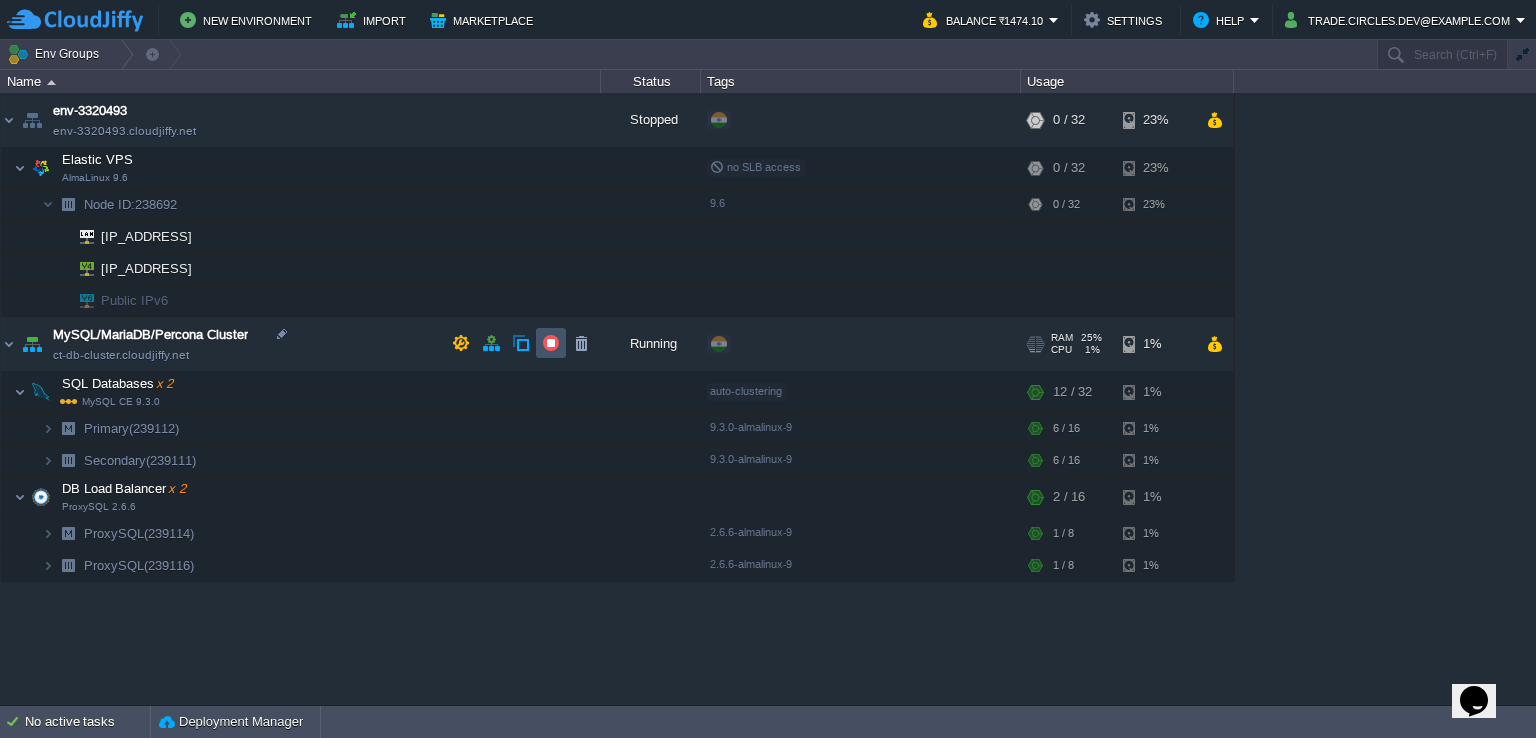 click at bounding box center (551, 343) 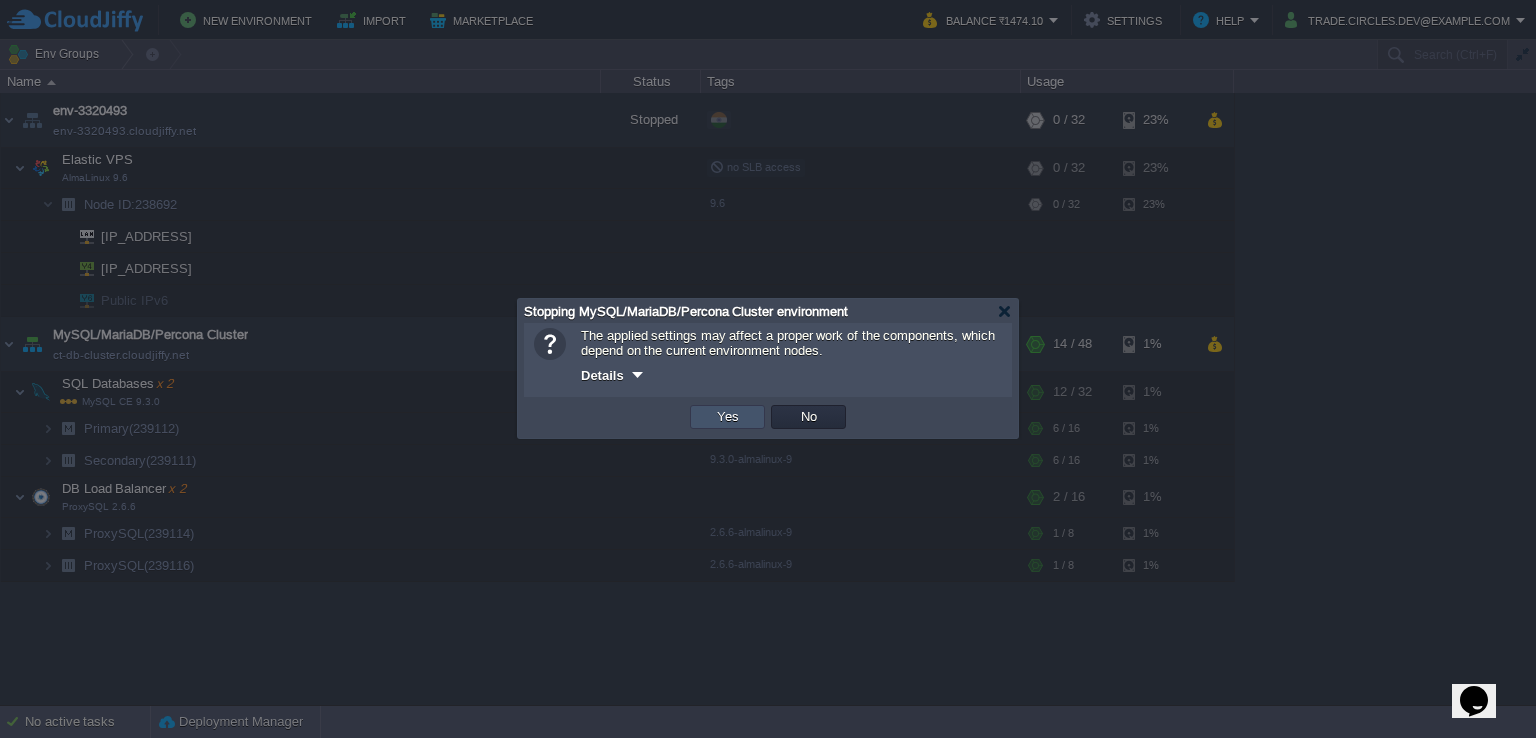 click on "Yes" at bounding box center (728, 417) 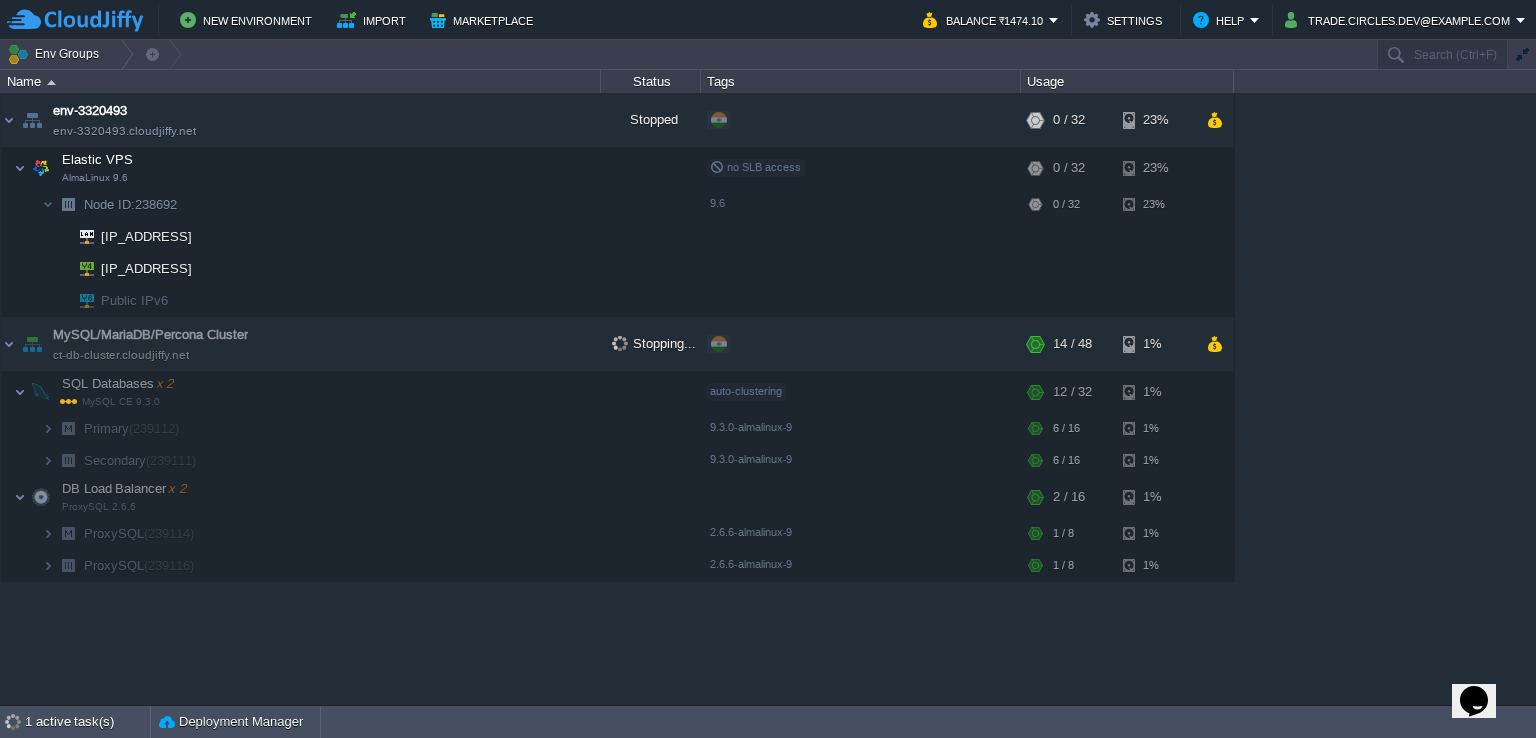 click on "env-8210909" at bounding box center (768, 399) 